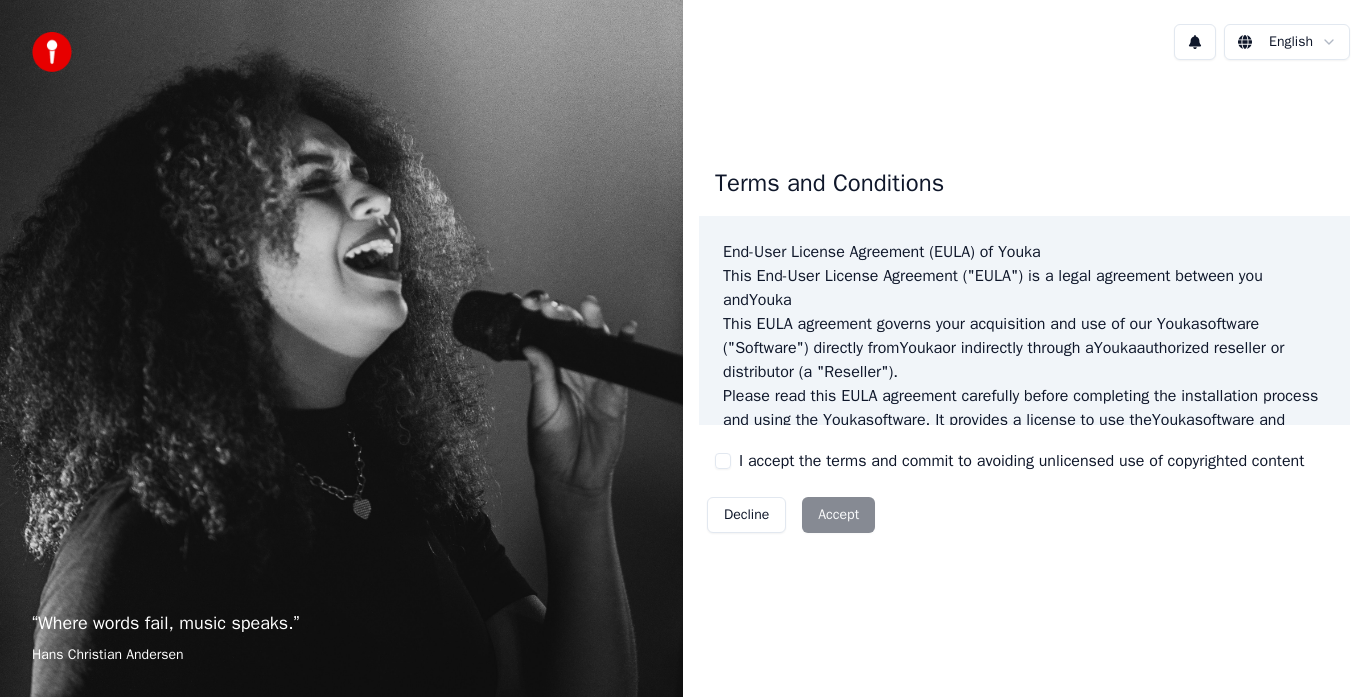 scroll, scrollTop: 0, scrollLeft: 0, axis: both 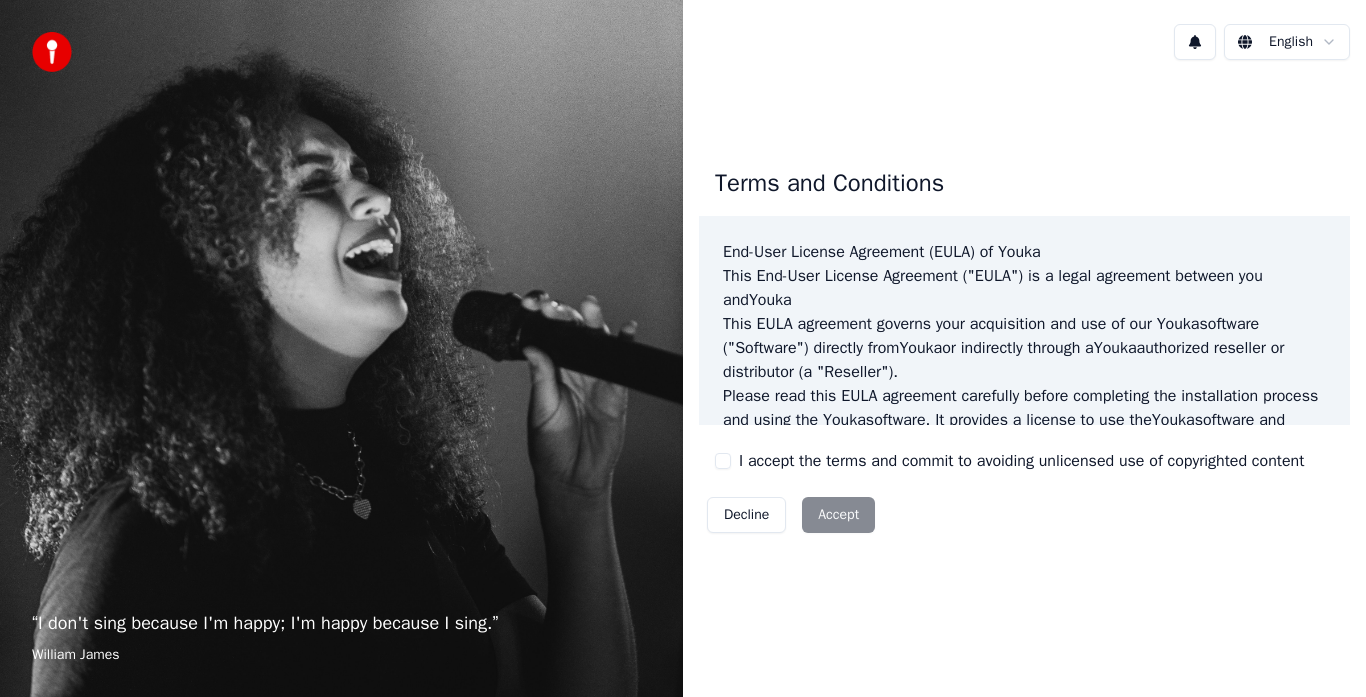 click on "I accept the terms and commit to avoiding unlicensed use of copyrighted content" at bounding box center [1009, 461] 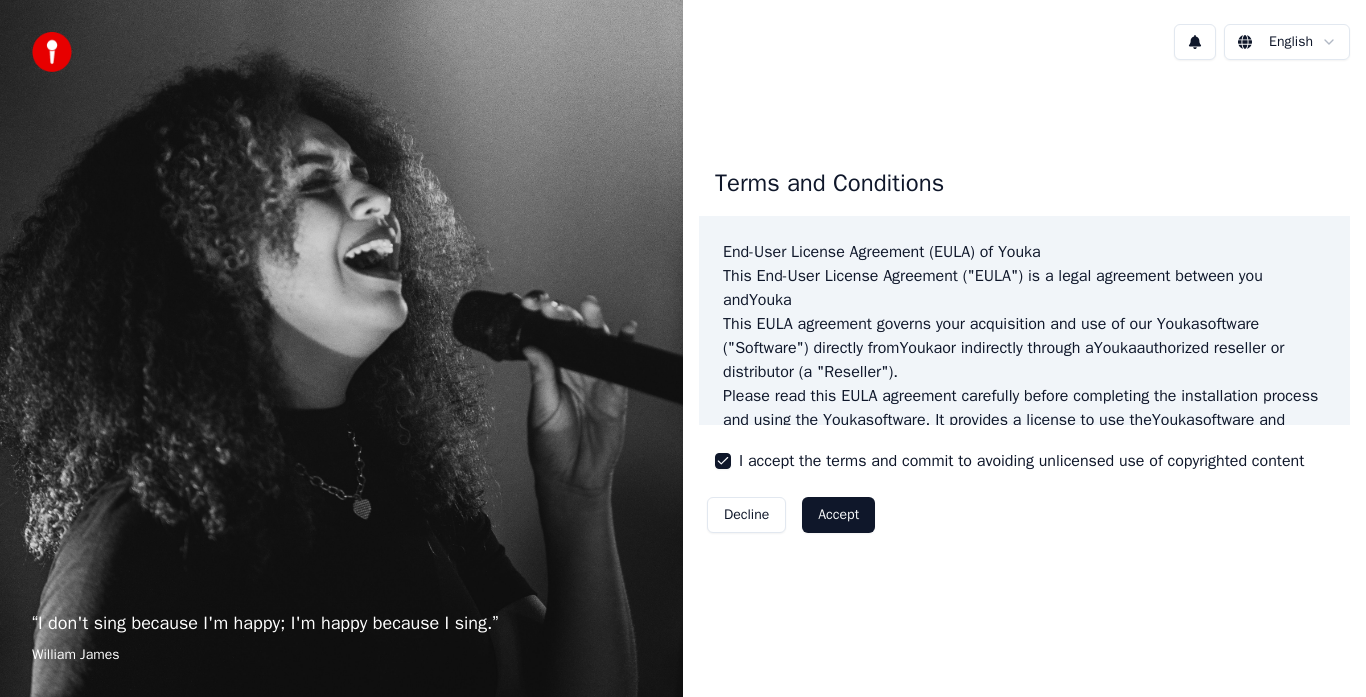 click on "Accept" at bounding box center (838, 515) 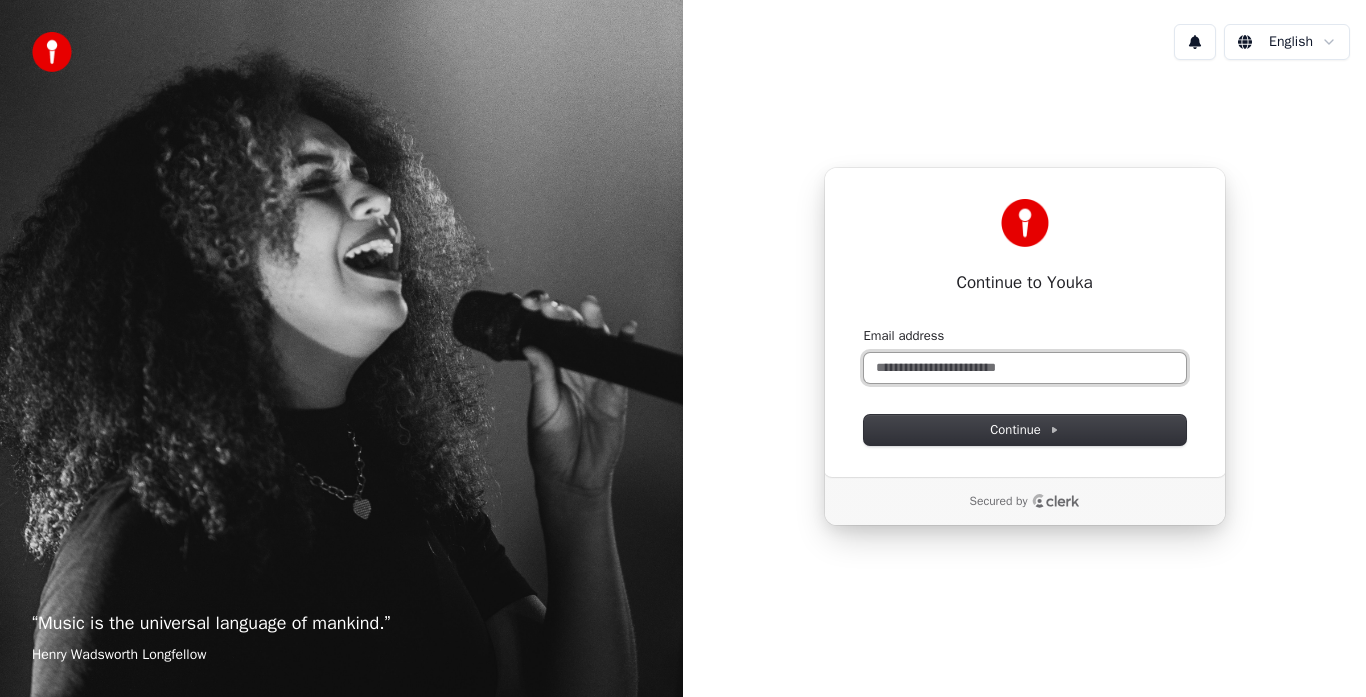 click on "Email address" at bounding box center [1025, 368] 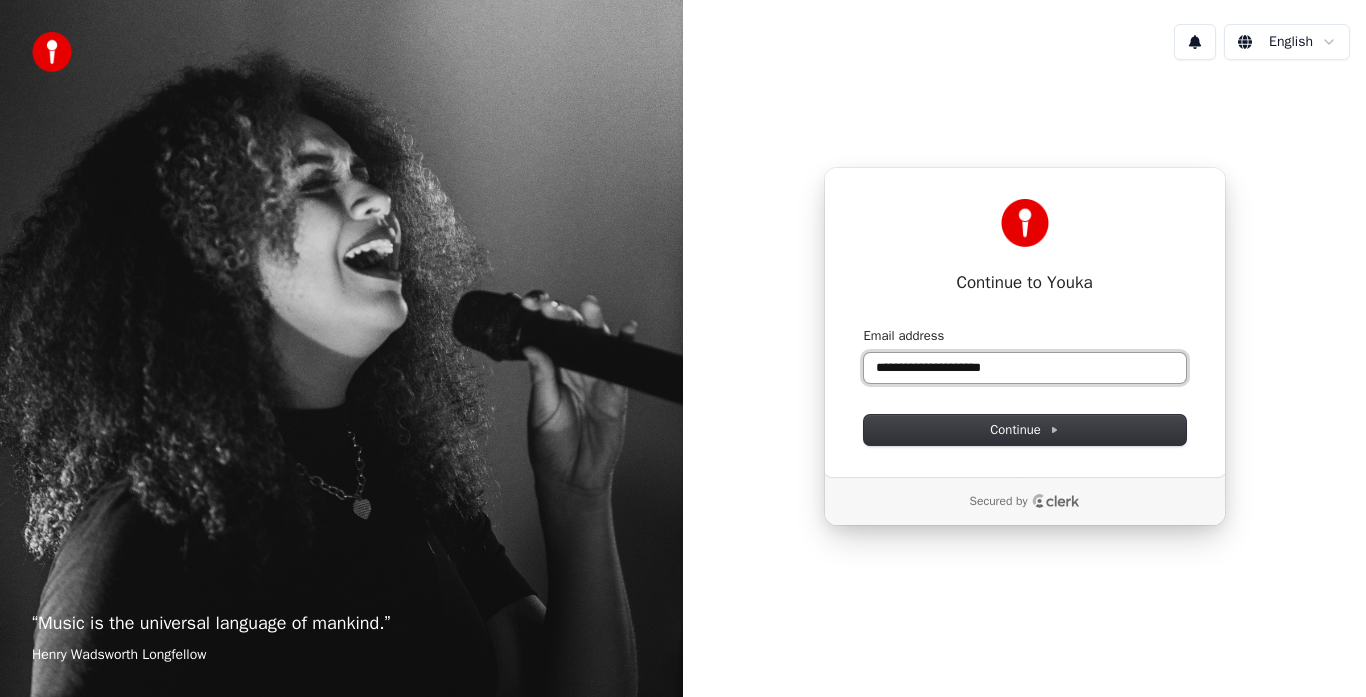 type on "**********" 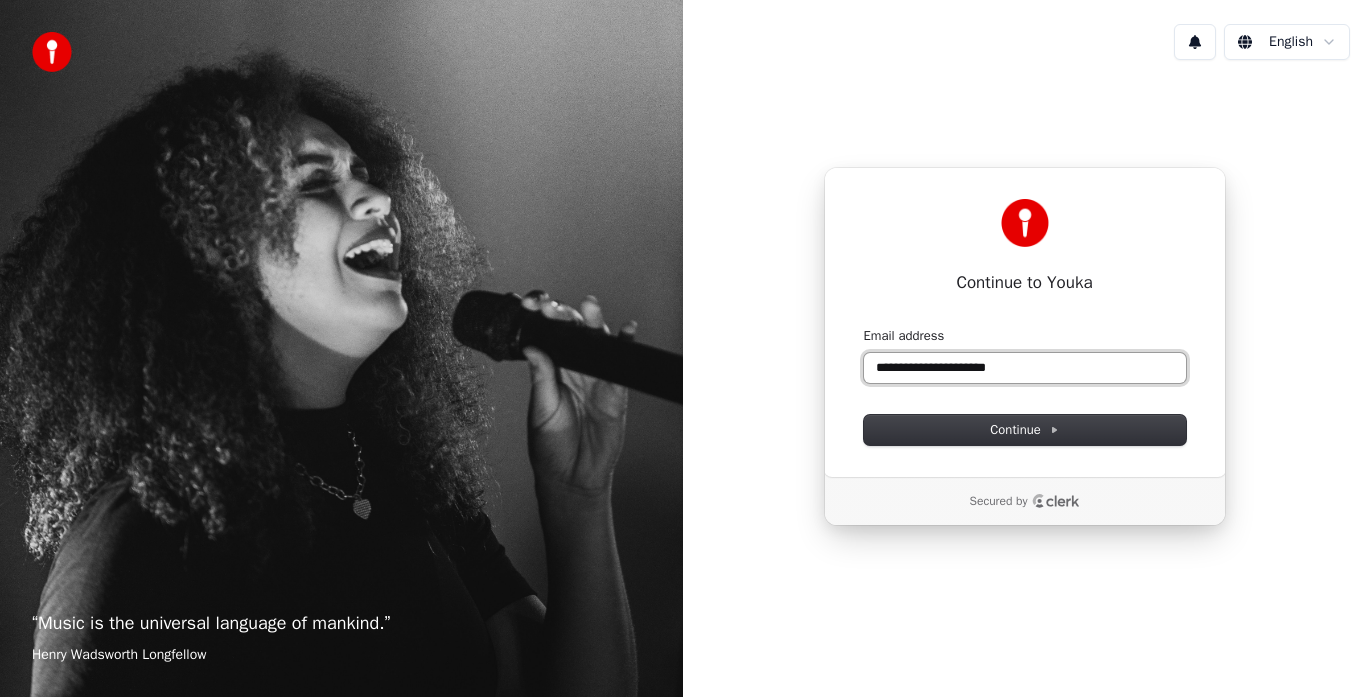 click at bounding box center [864, 327] 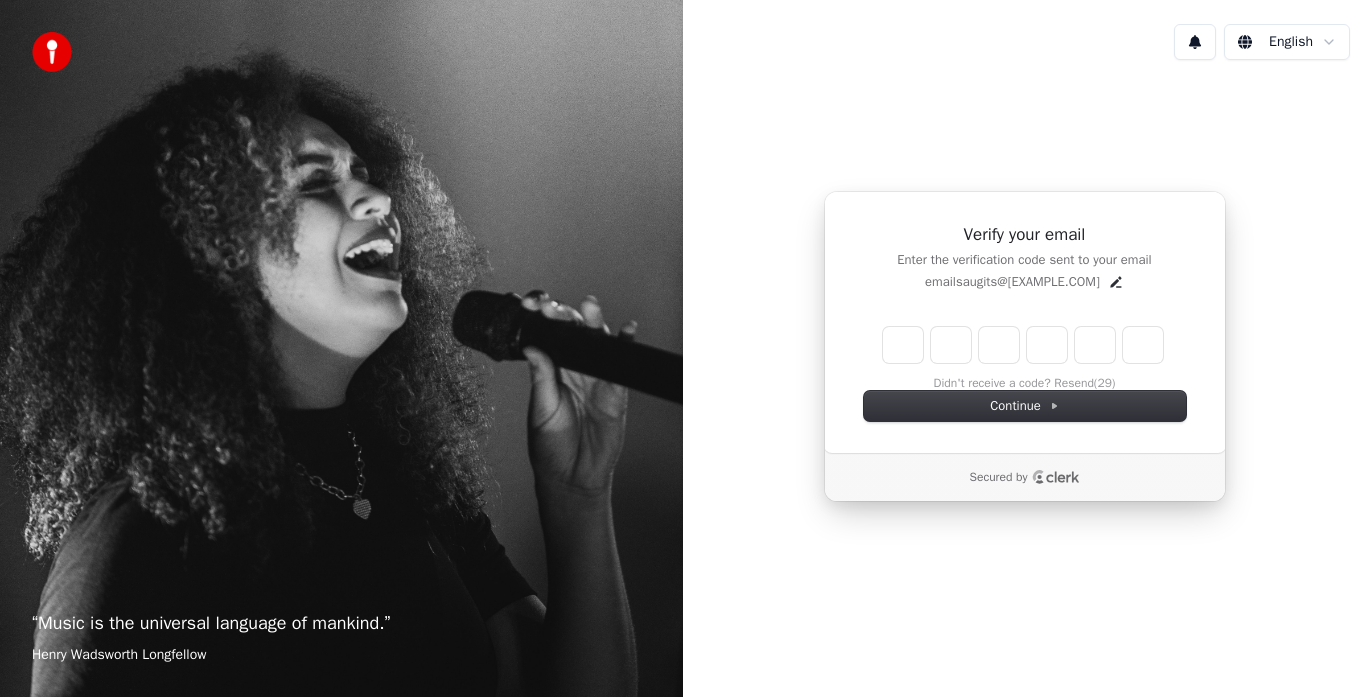 click on "Verify your email Enter the verification code sent to your email emailsaugits@[EXAMPLE.COM] Enter the  6 -digit verification code Didn't receive a code? Resend  (29) Continue" at bounding box center (1025, 322) 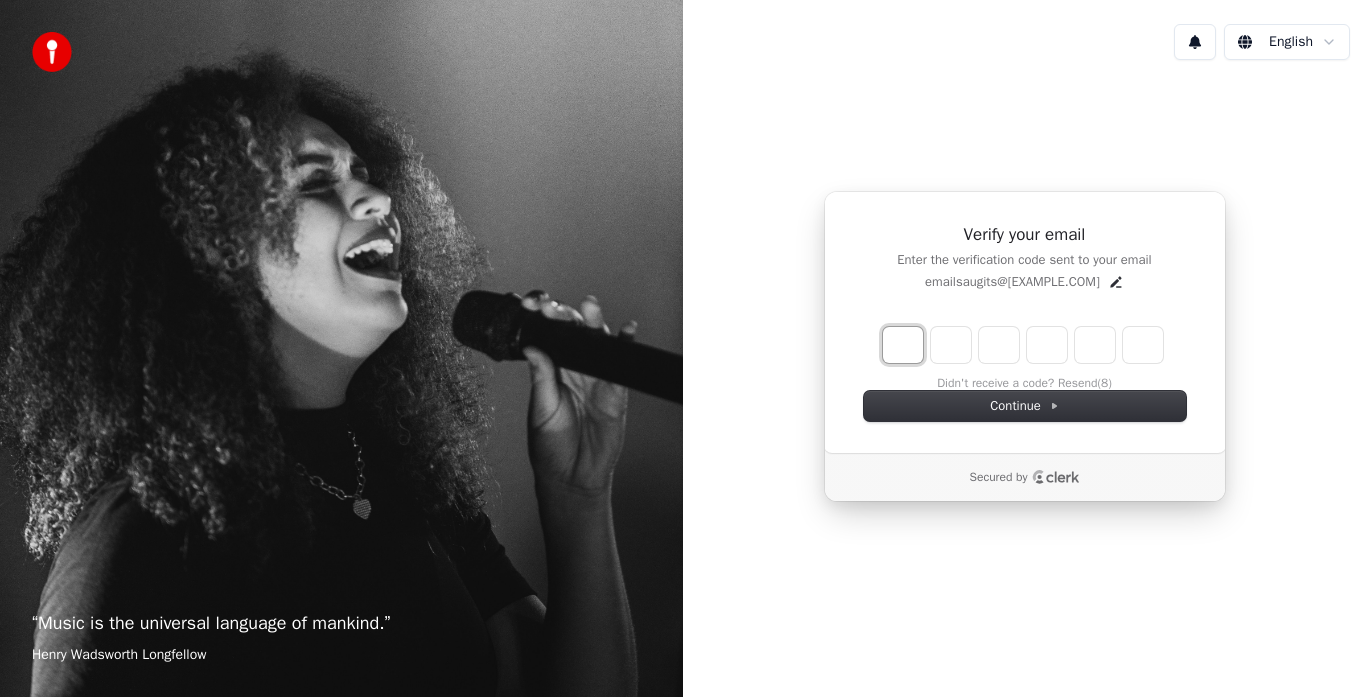 click at bounding box center (903, 345) 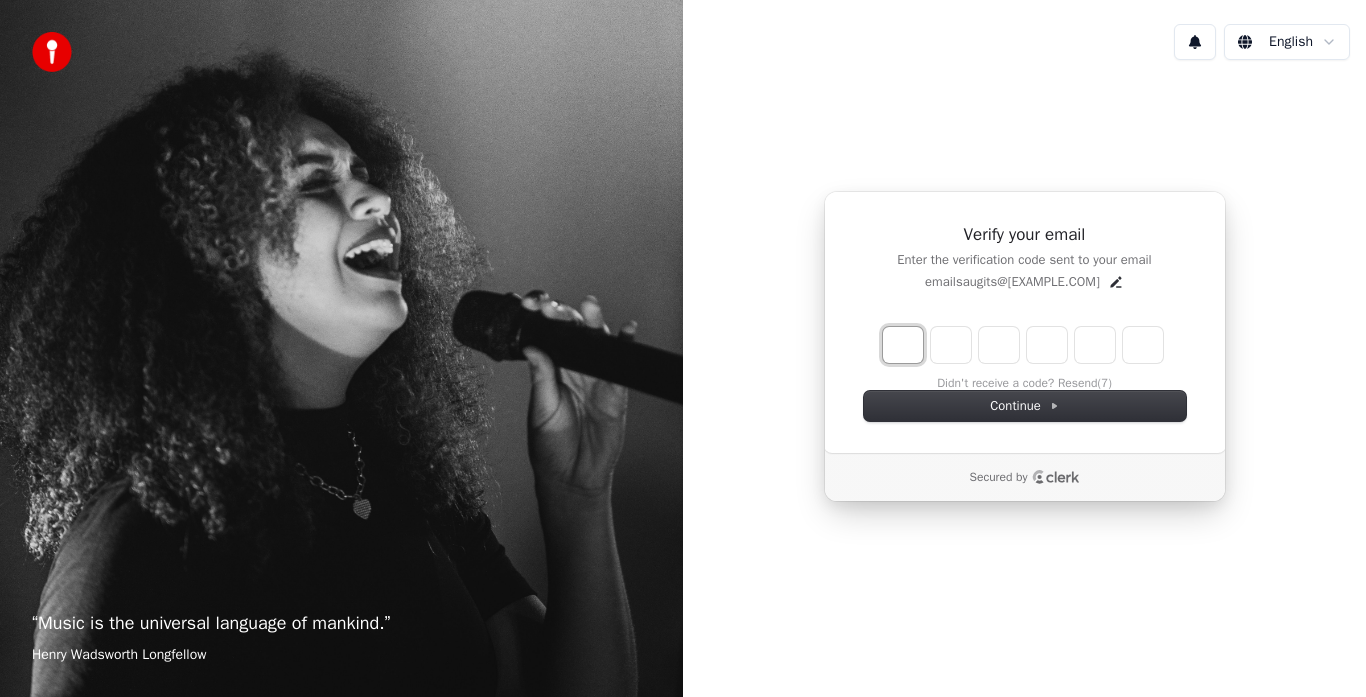 type on "*" 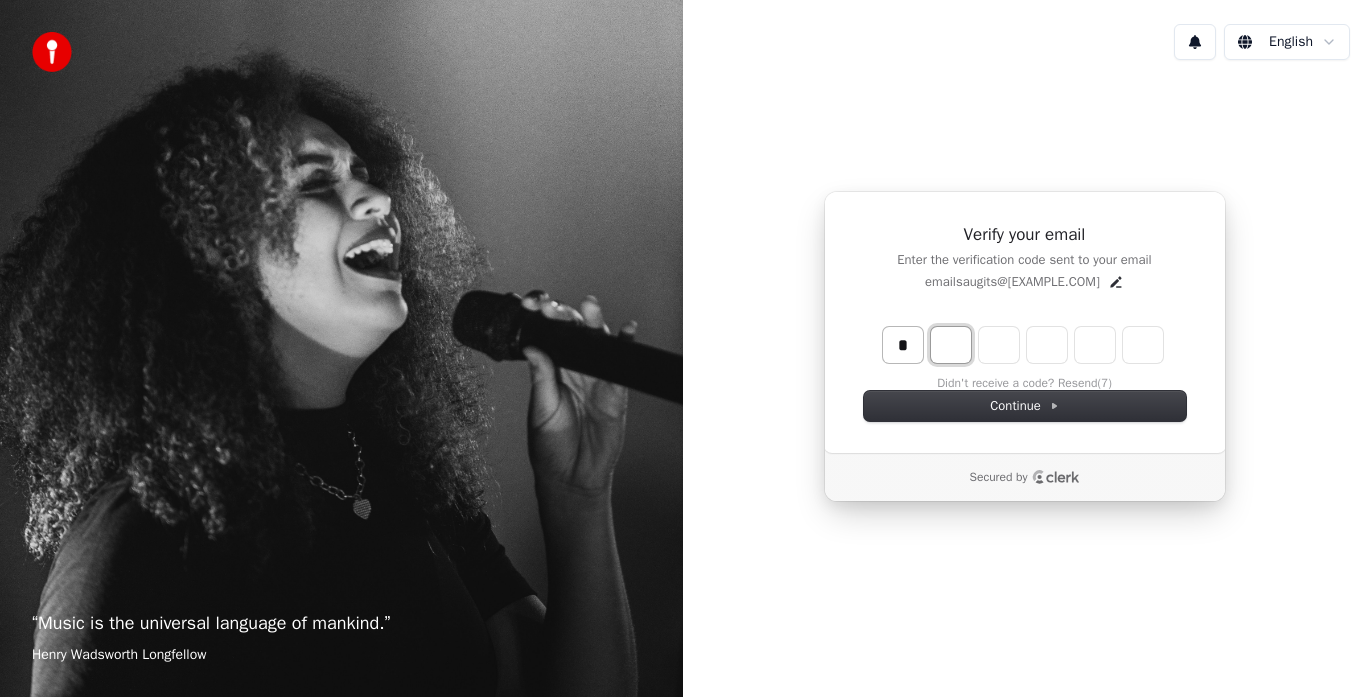 type on "*" 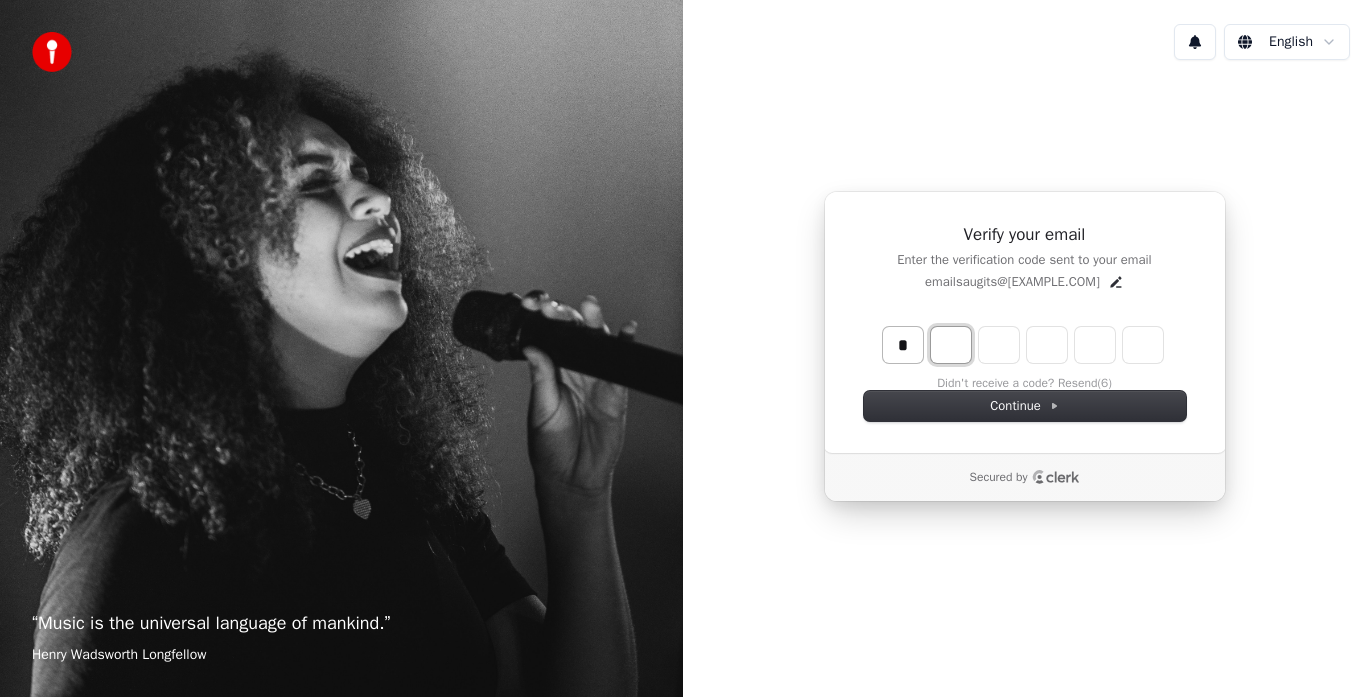 type on "*" 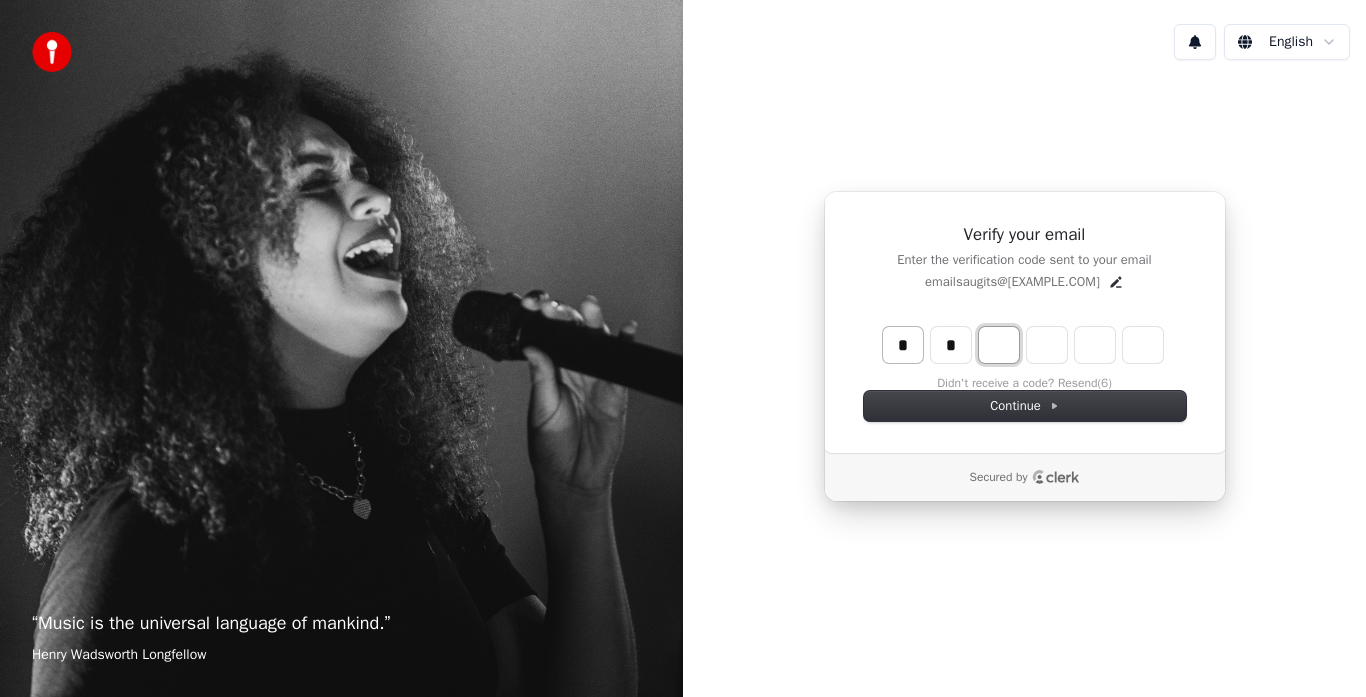type on "**" 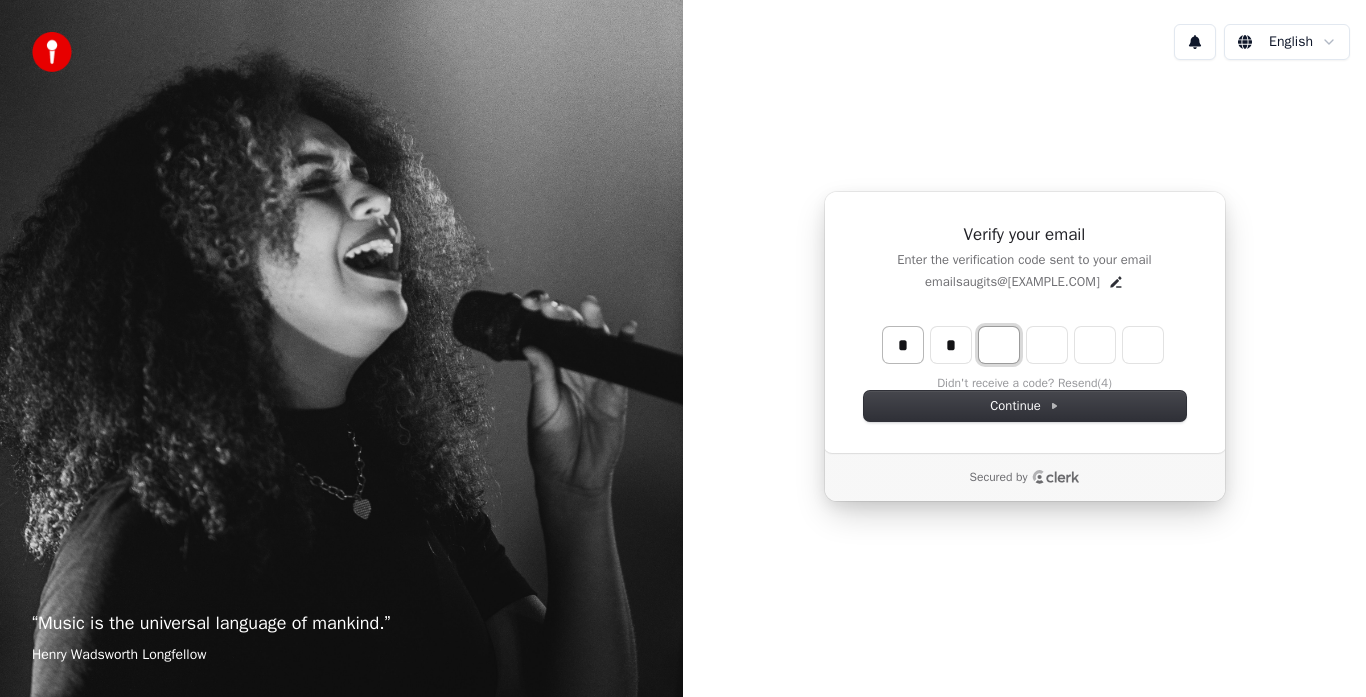 type on "*" 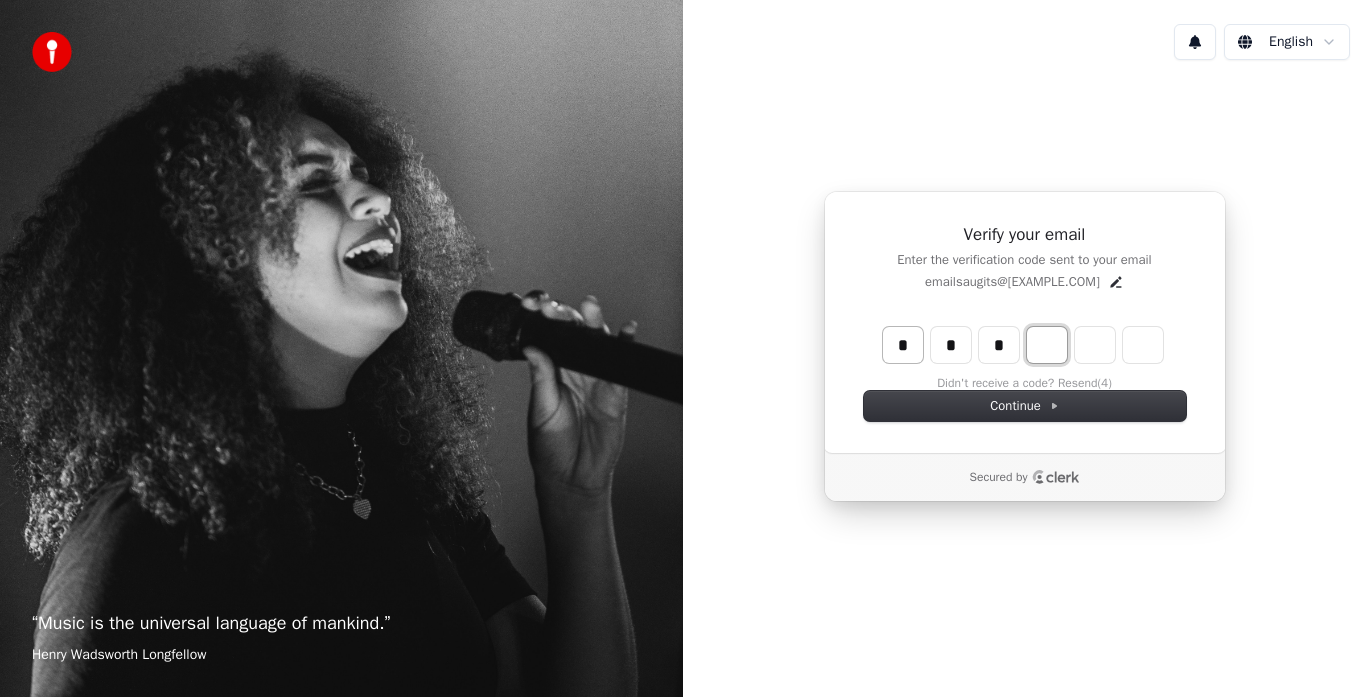 type on "***" 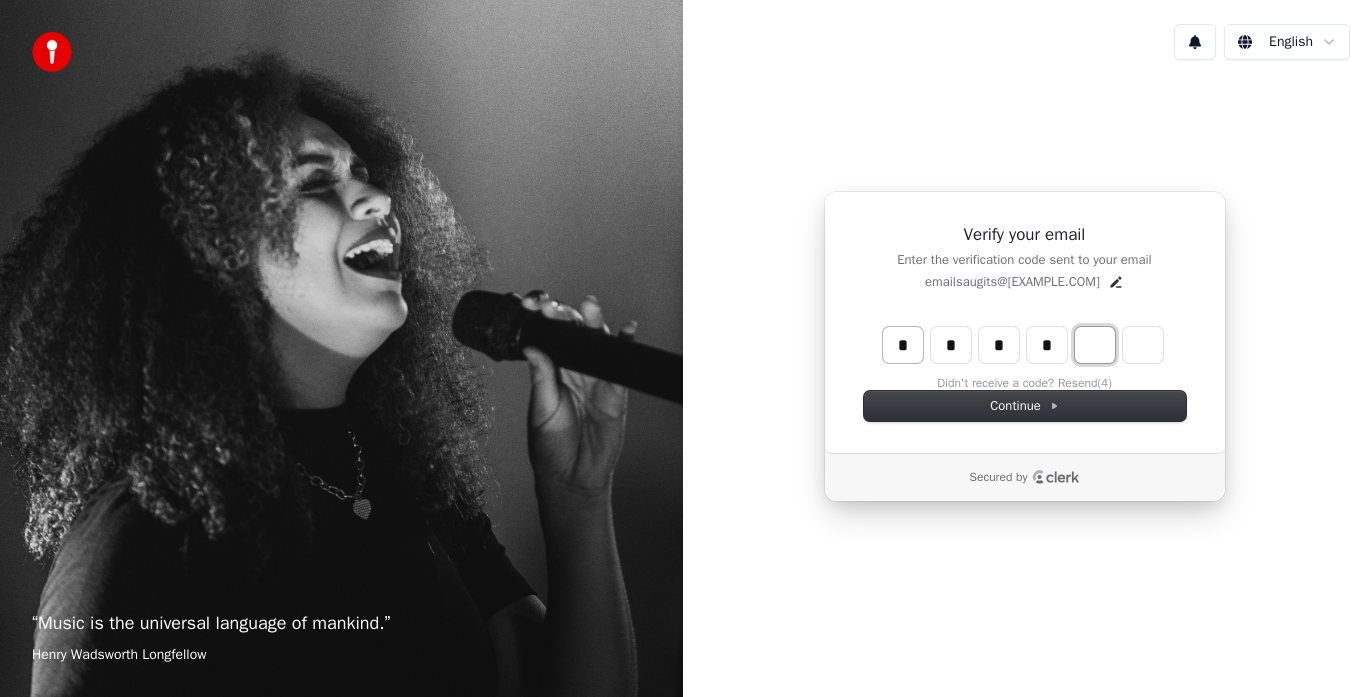 type on "****" 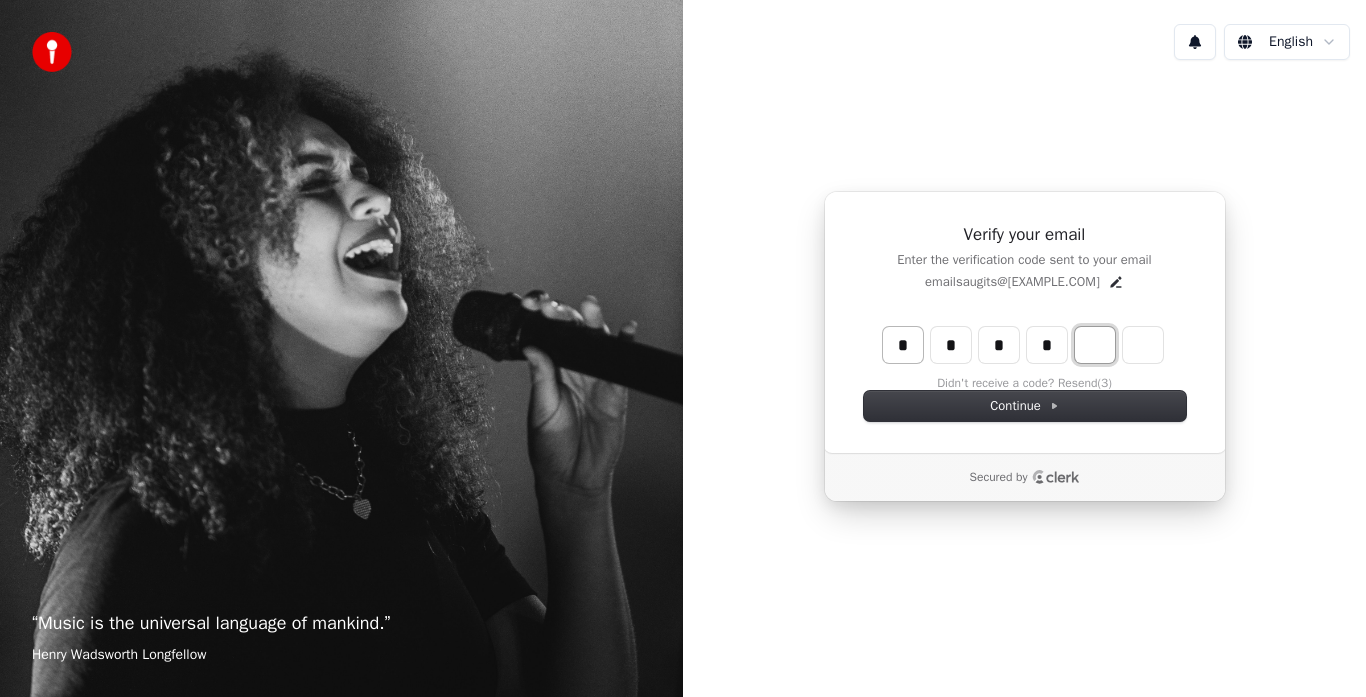 type on "*" 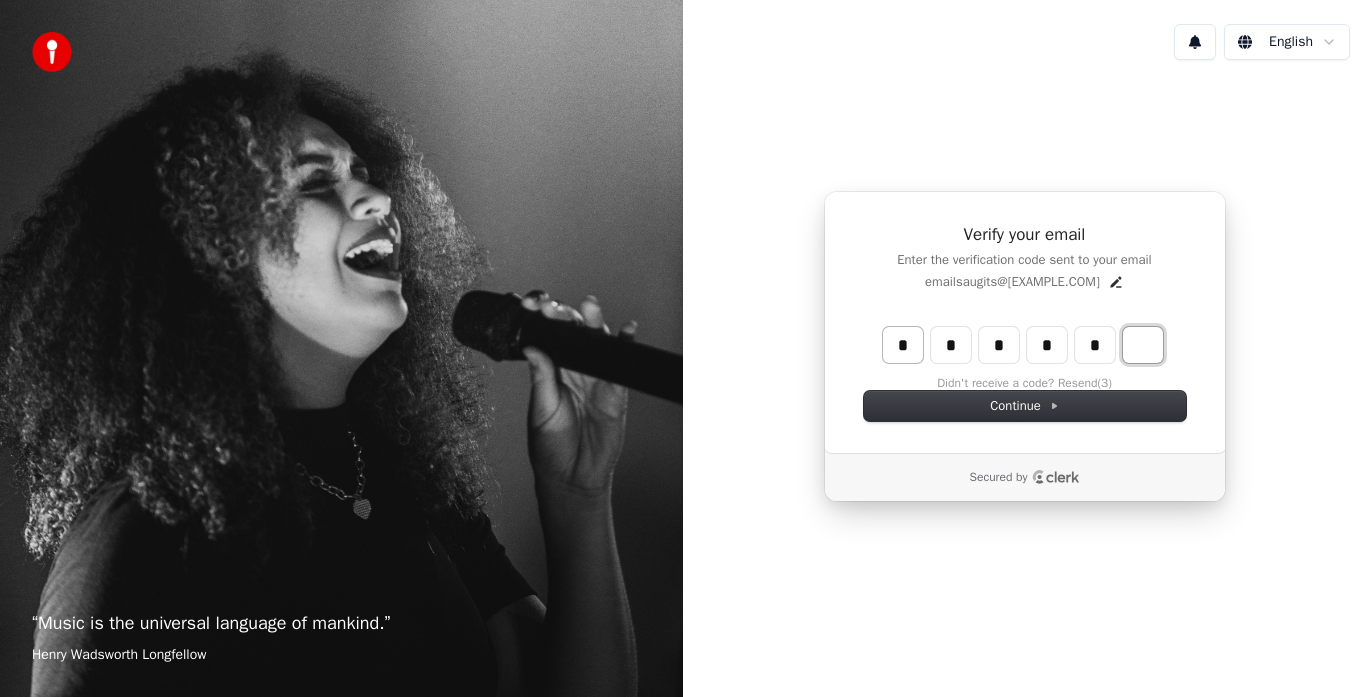 type on "******" 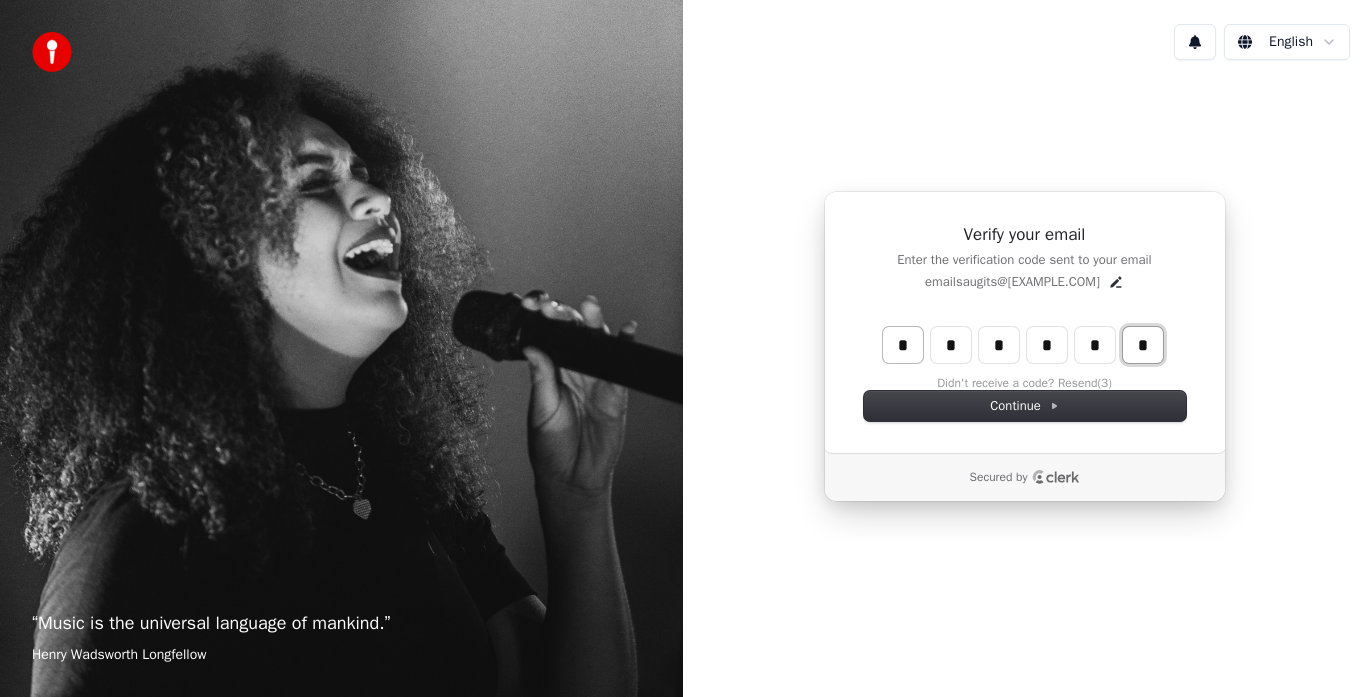 type on "*" 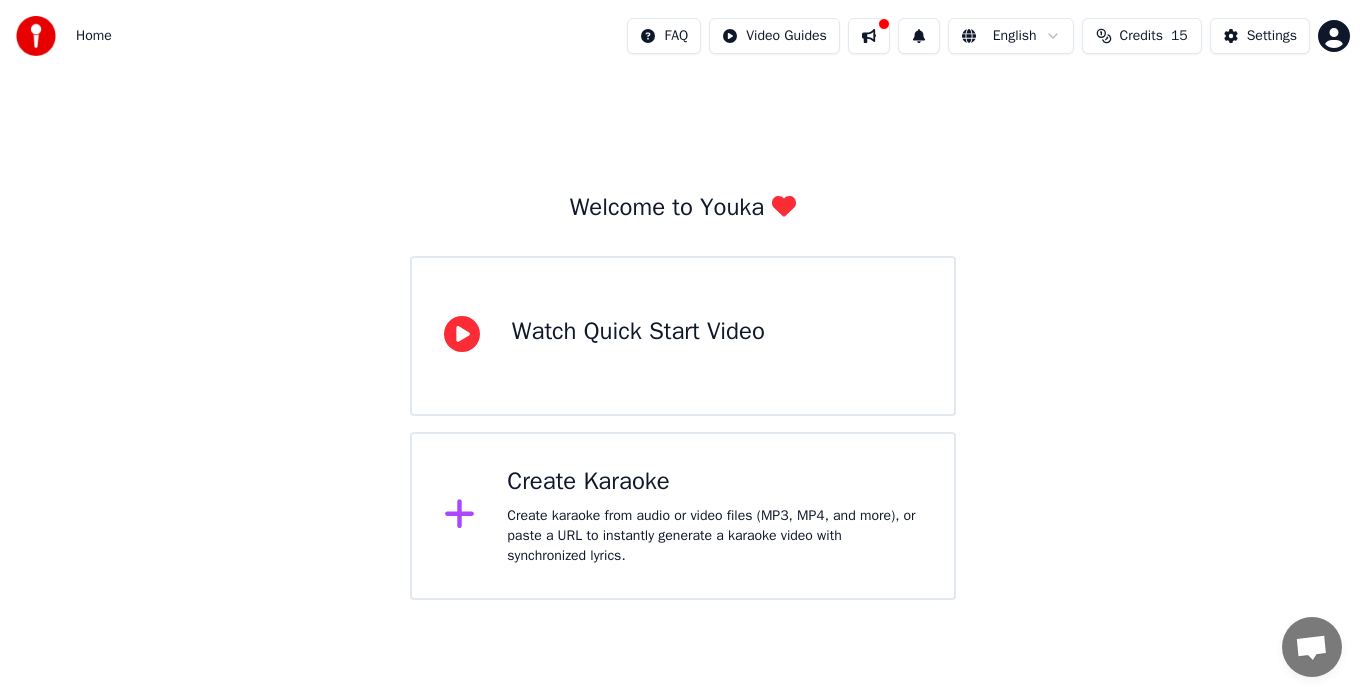 click on "Create karaoke from audio or video files (MP3, MP4, and more), or paste a URL to instantly generate a karaoke video with synchronized lyrics." at bounding box center (714, 536) 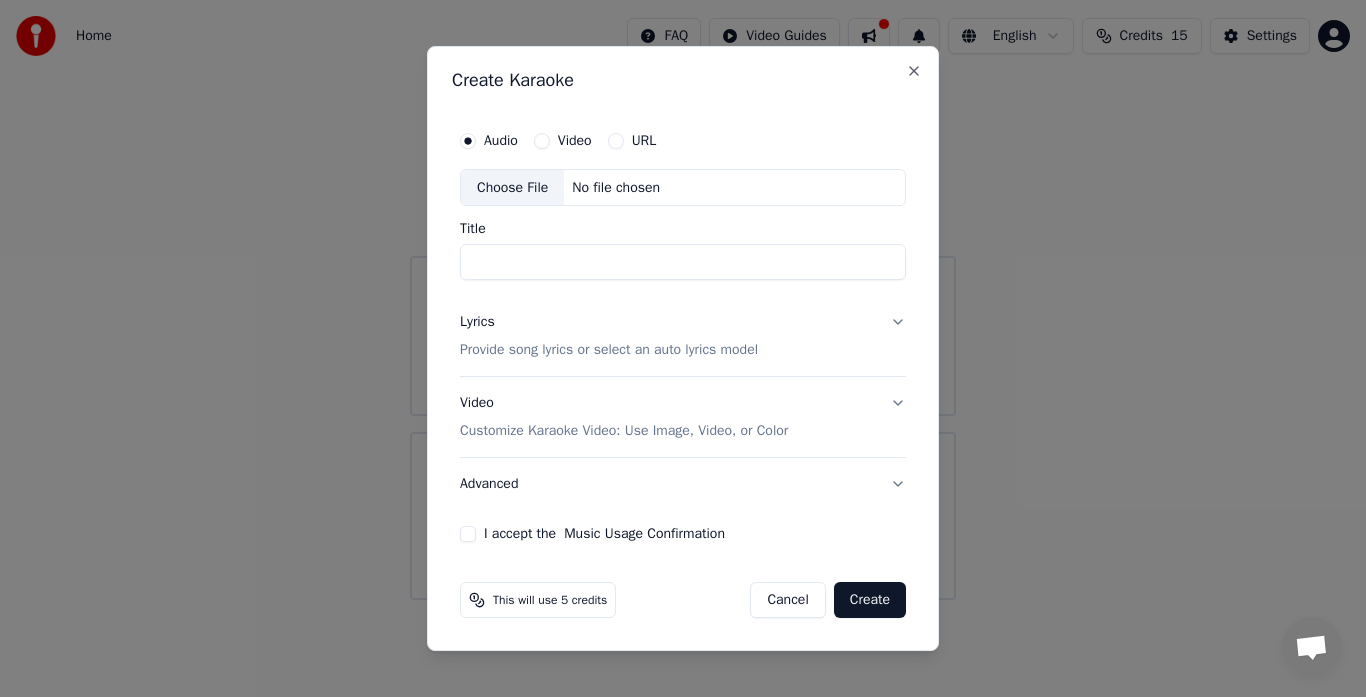 click on "Lyrics Provide song lyrics or select an auto lyrics model" at bounding box center [683, 337] 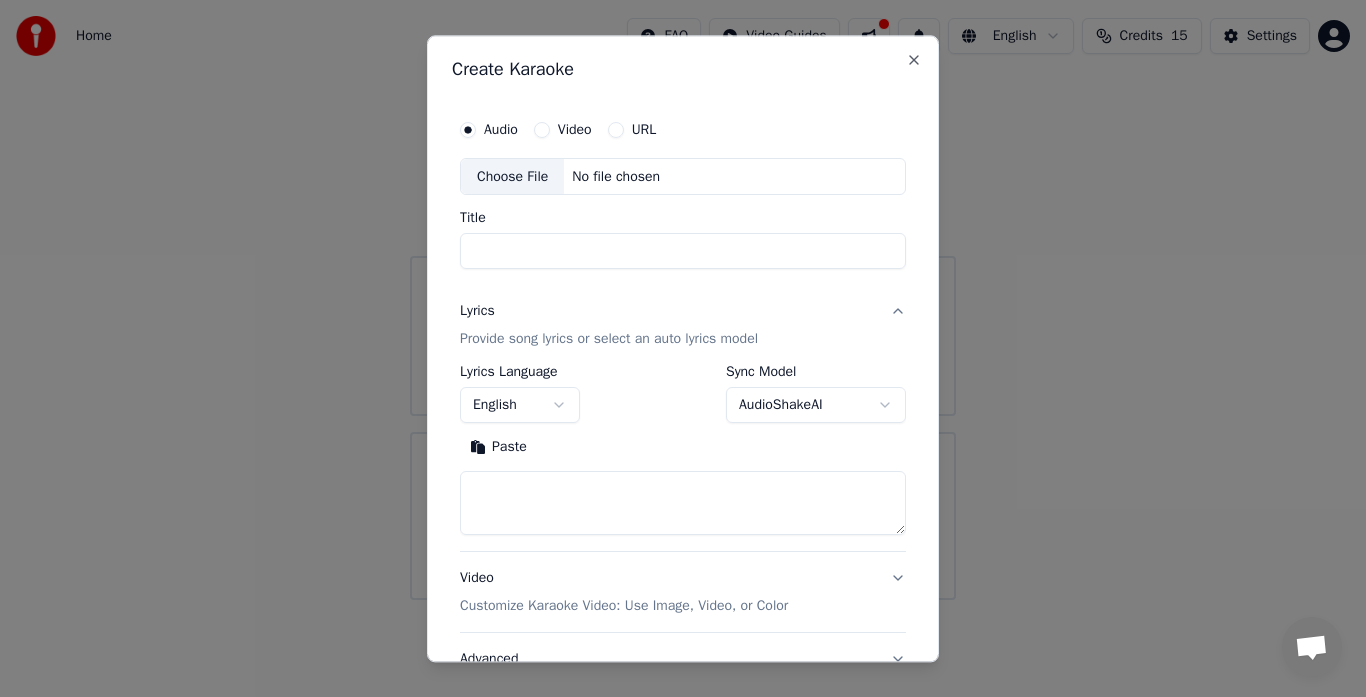 click on "English" at bounding box center (520, 406) 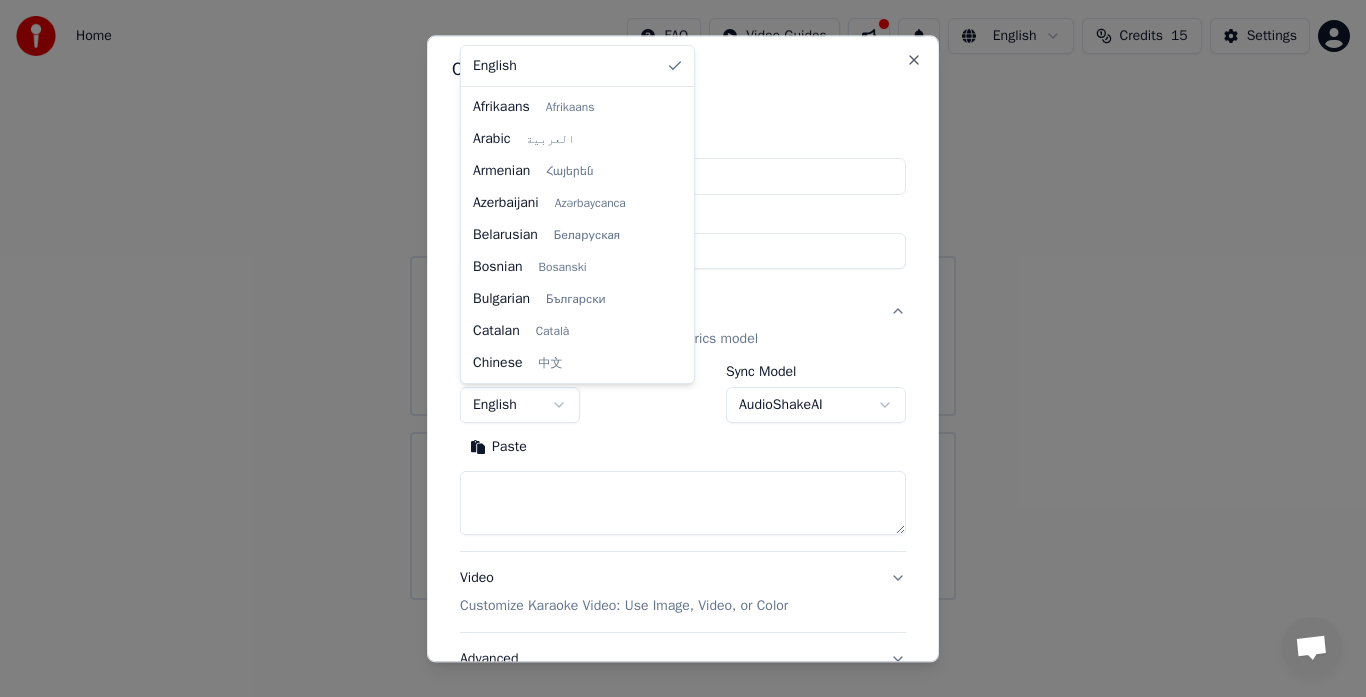 scroll, scrollTop: 927, scrollLeft: 0, axis: vertical 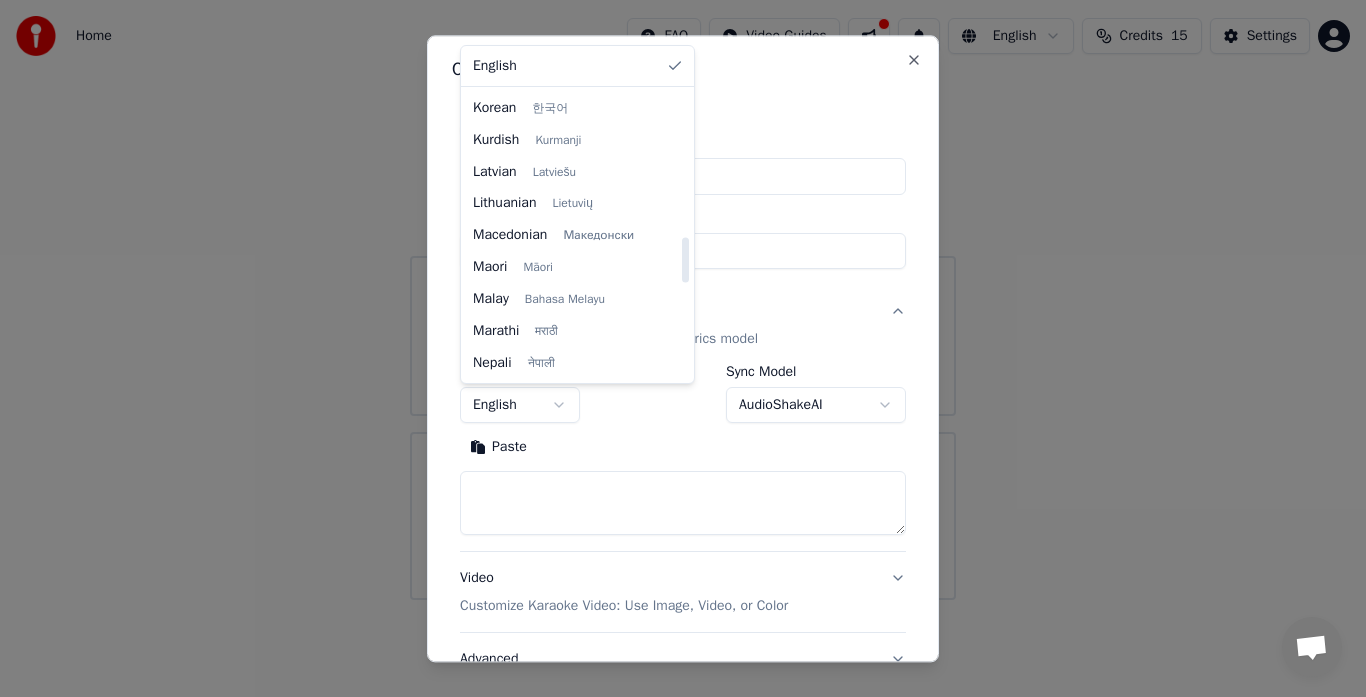 select on "**" 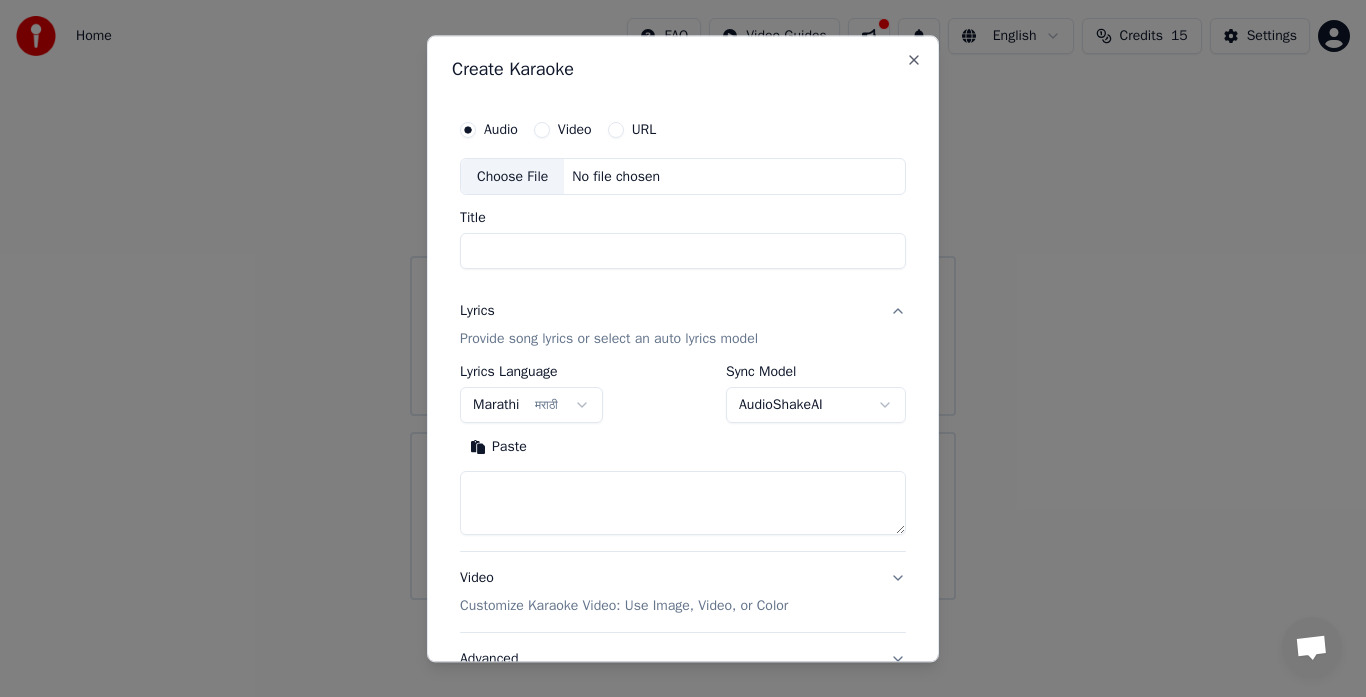 click at bounding box center (683, 504) 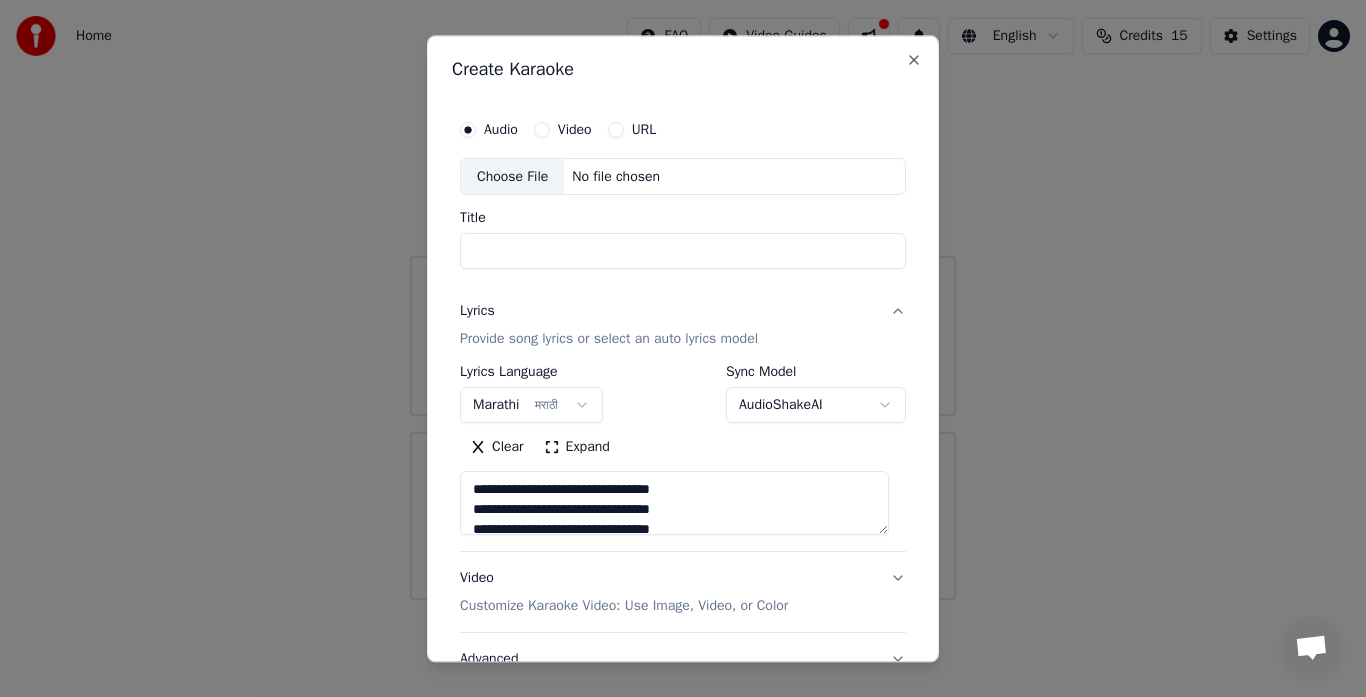 scroll, scrollTop: 25, scrollLeft: 0, axis: vertical 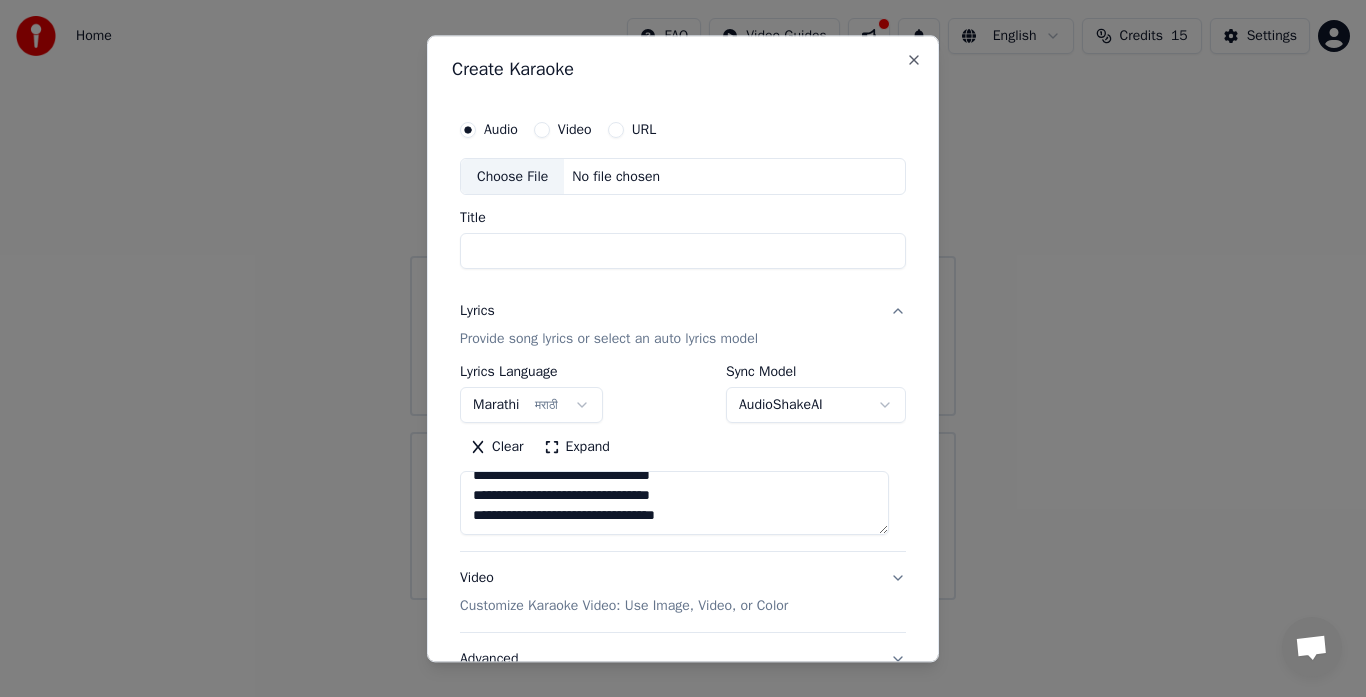 paste on "**********" 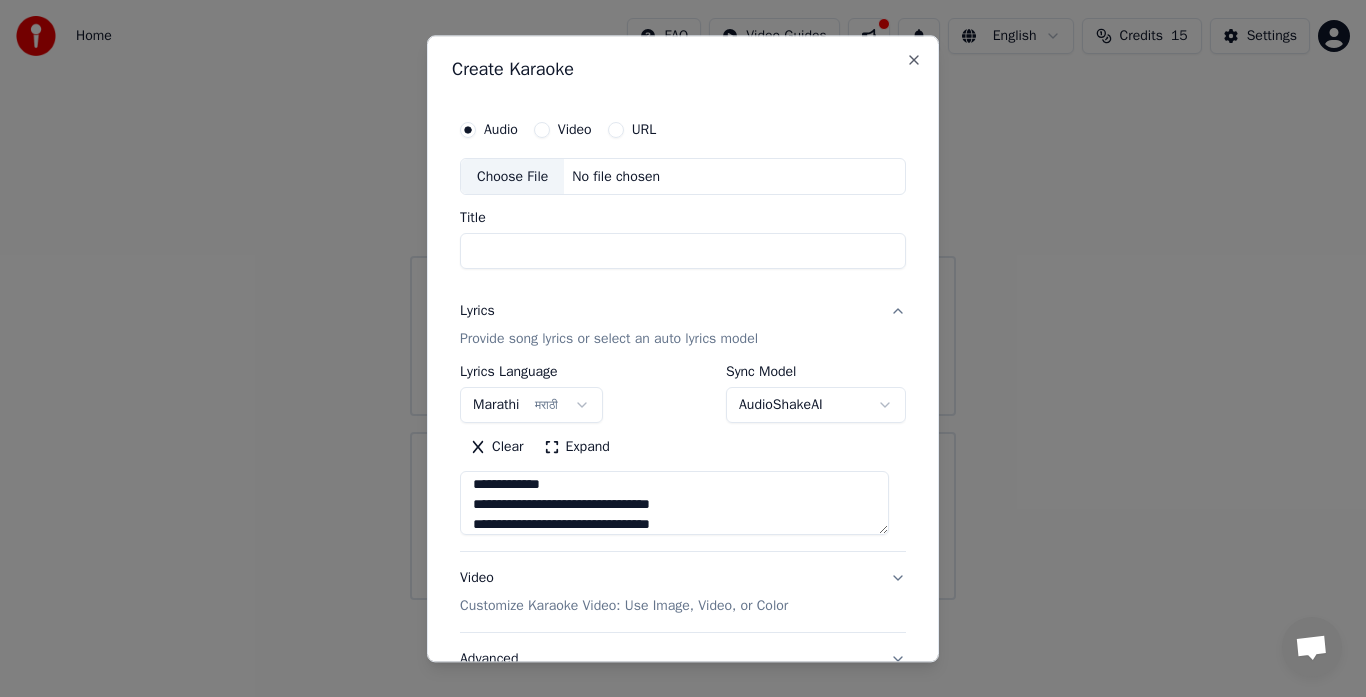 scroll, scrollTop: 485, scrollLeft: 0, axis: vertical 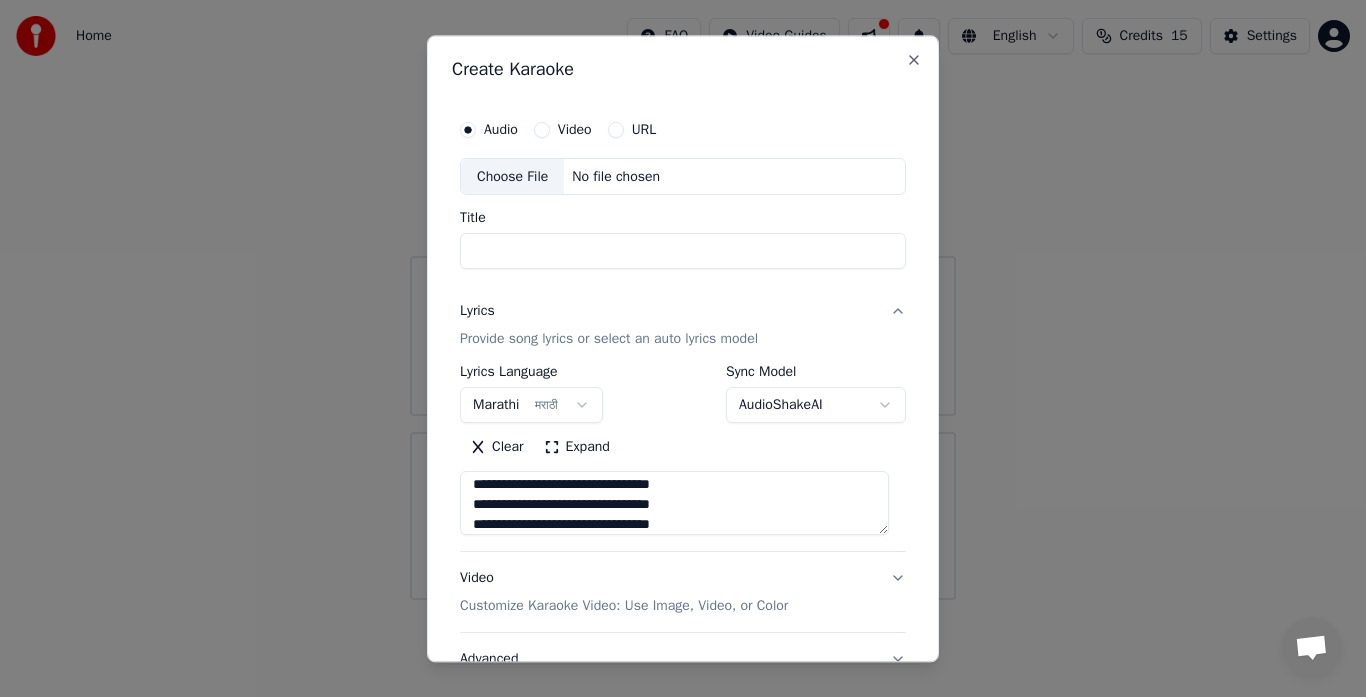 type on "**********" 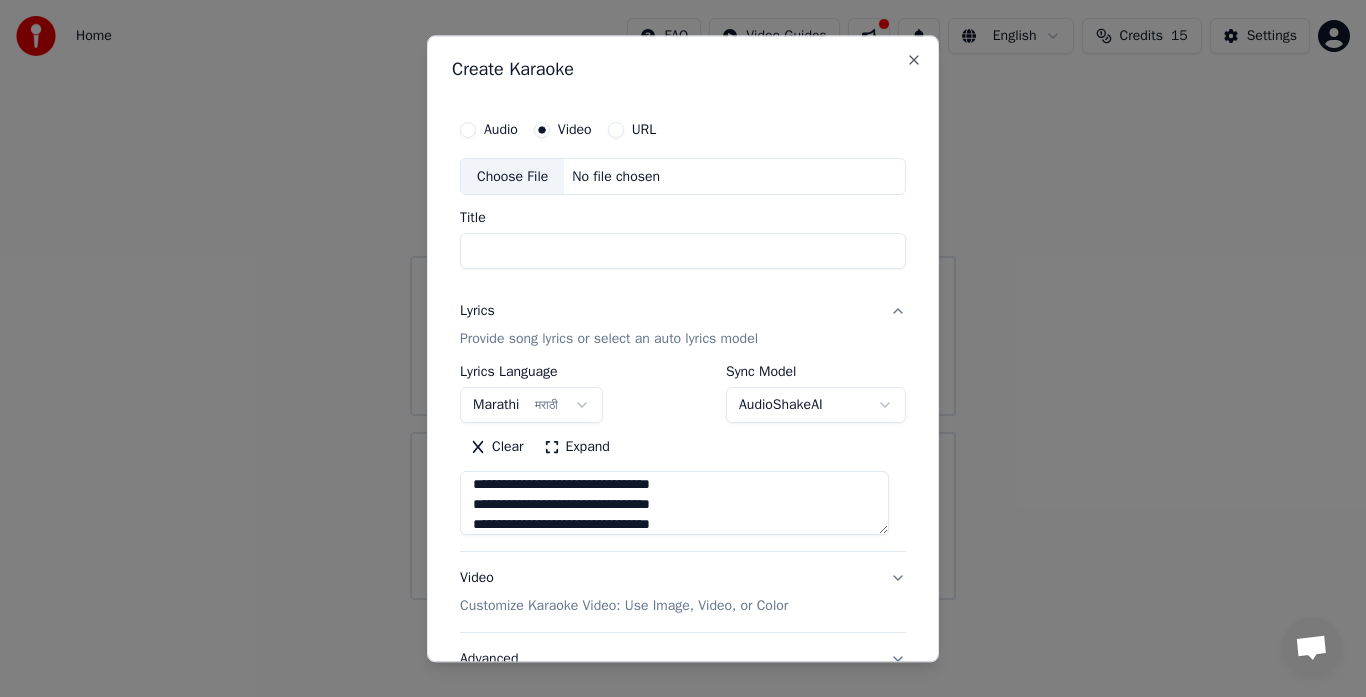 click on "URL" at bounding box center [616, 130] 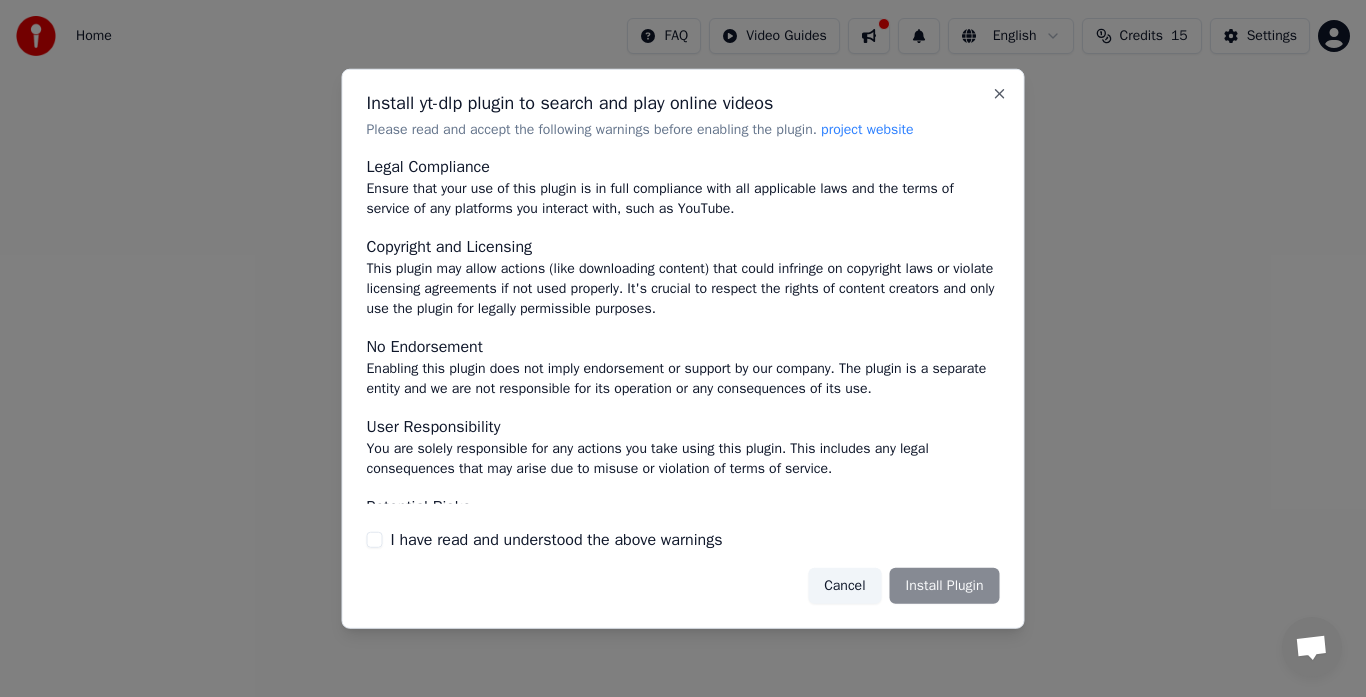 click on "Legal Compliance Ensure that your use of this plugin is in full compliance with all applicable laws and the terms of service of any platforms you interact with, such as YouTube. Copyright and Licensing This plugin may allow actions (like downloading content) that could infringe on copyright laws or violate licensing agreements if not used properly. It's crucial to respect the rights of content creators and only use the plugin for legally permissible purposes. No Endorsement Enabling this plugin does not imply endorsement or support by our company. The plugin is a separate entity and we are not responsible for its operation or any consequences of its use. User Responsibility You are solely responsible for any actions you take using this plugin. This includes any legal consequences that may arise due to misuse or violation of terms of service. Potential Risks Be aware that misuse of the plugin could lead to account suspension or legal action by affected parties or platforms. Informed Consent" at bounding box center (683, 329) 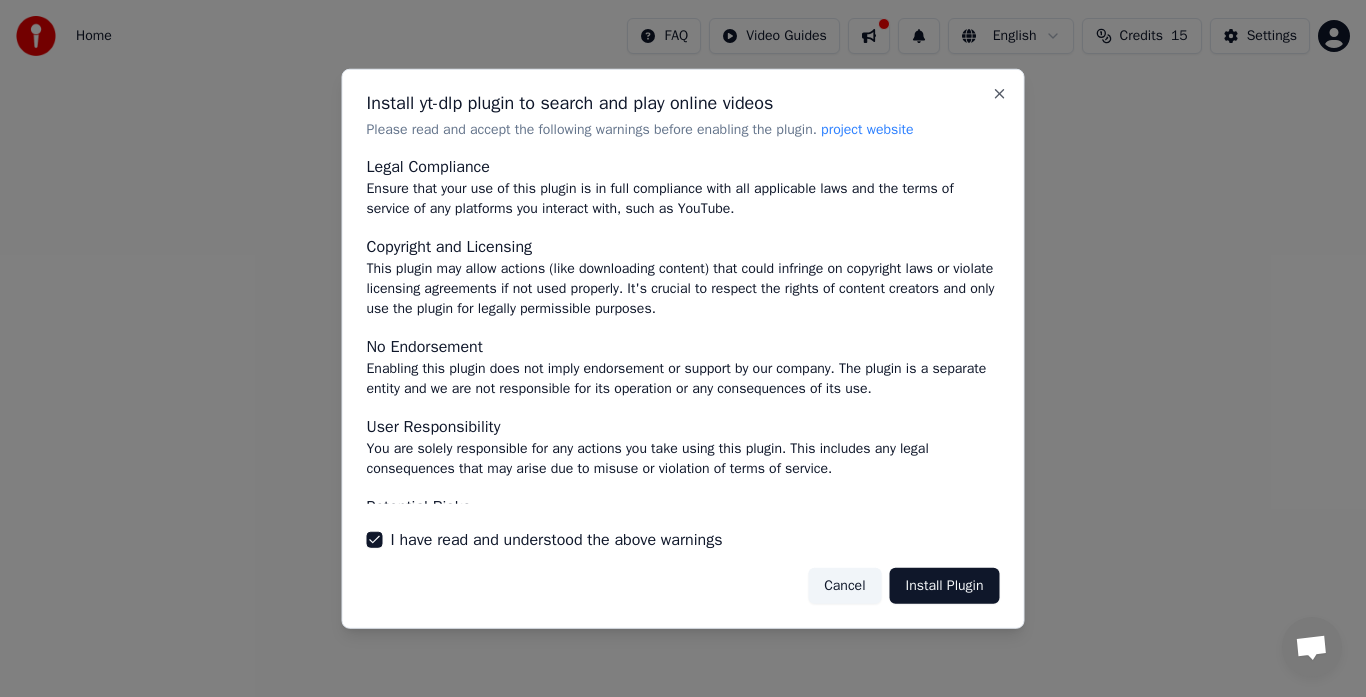 click on "Install Plugin" at bounding box center (945, 586) 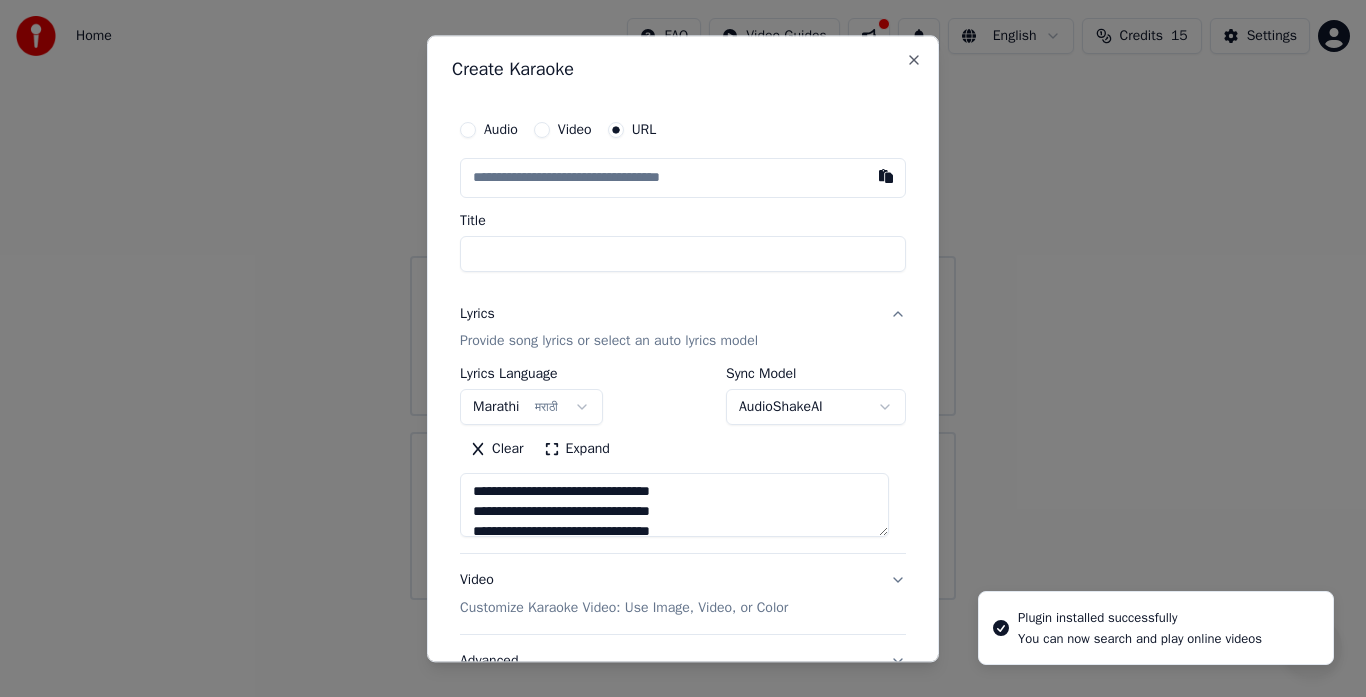 click at bounding box center [683, 178] 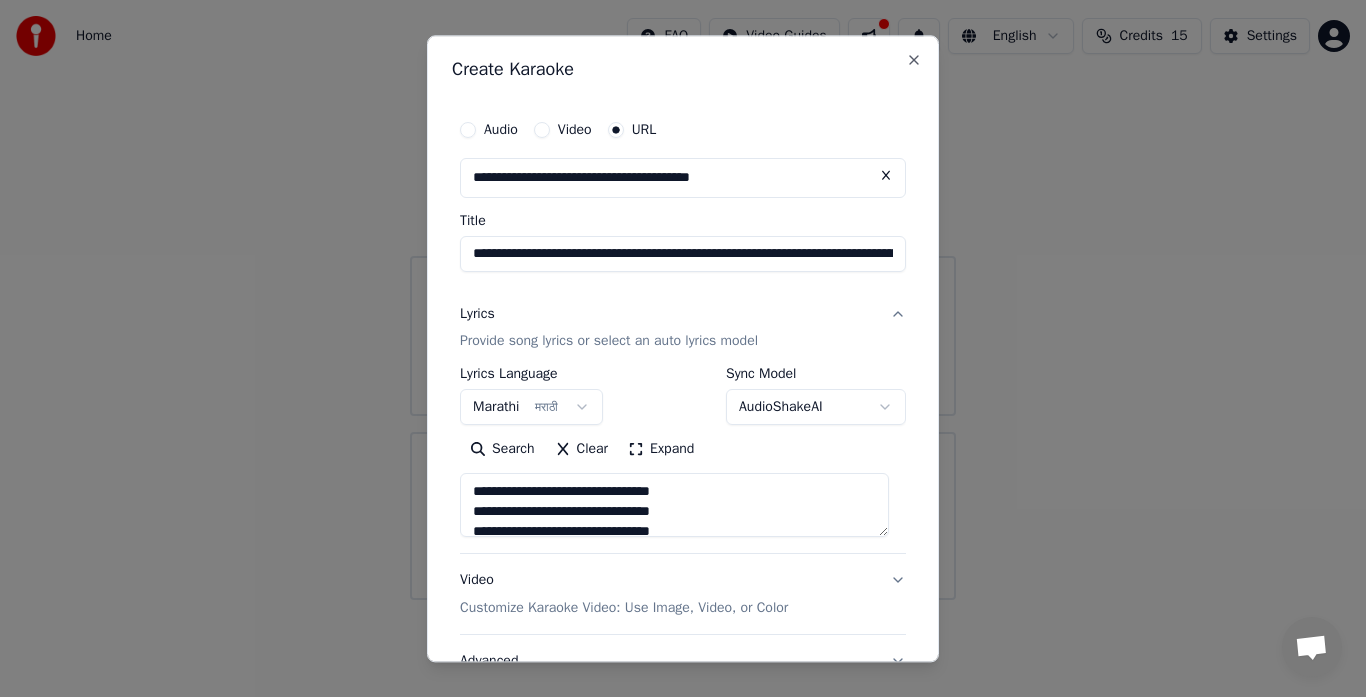 type on "**********" 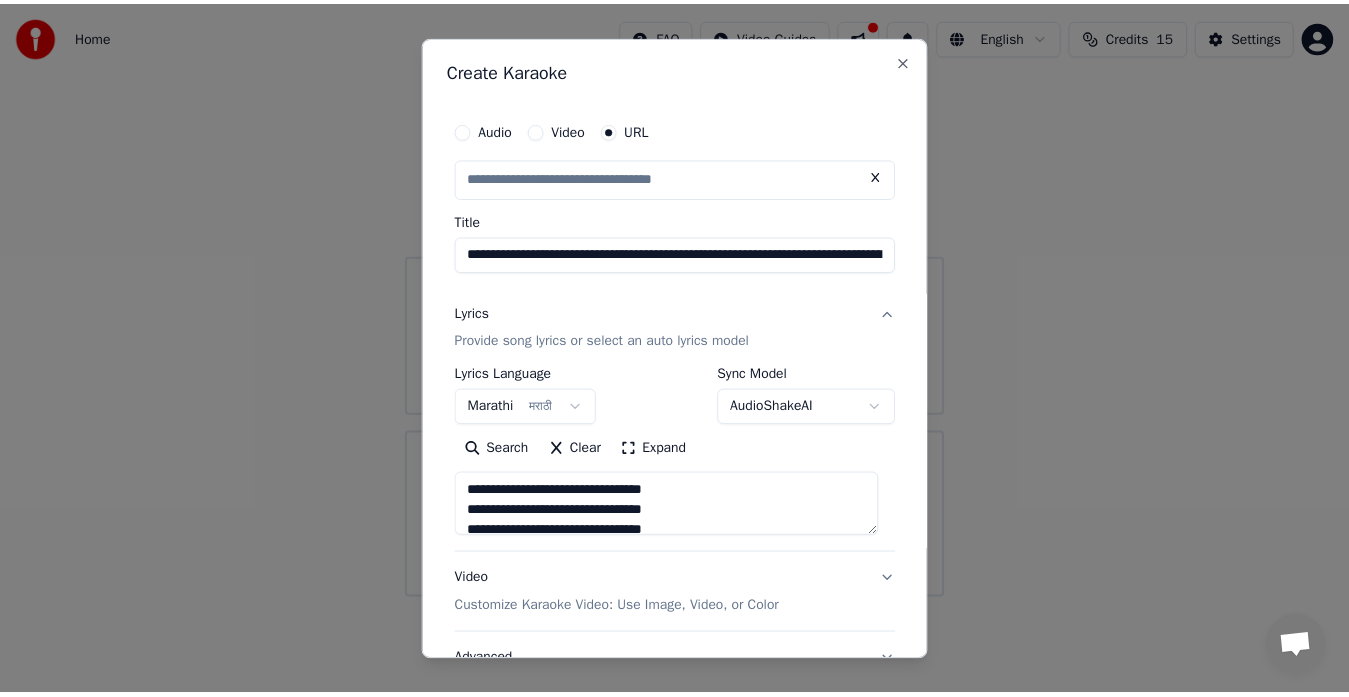 scroll, scrollTop: 166, scrollLeft: 0, axis: vertical 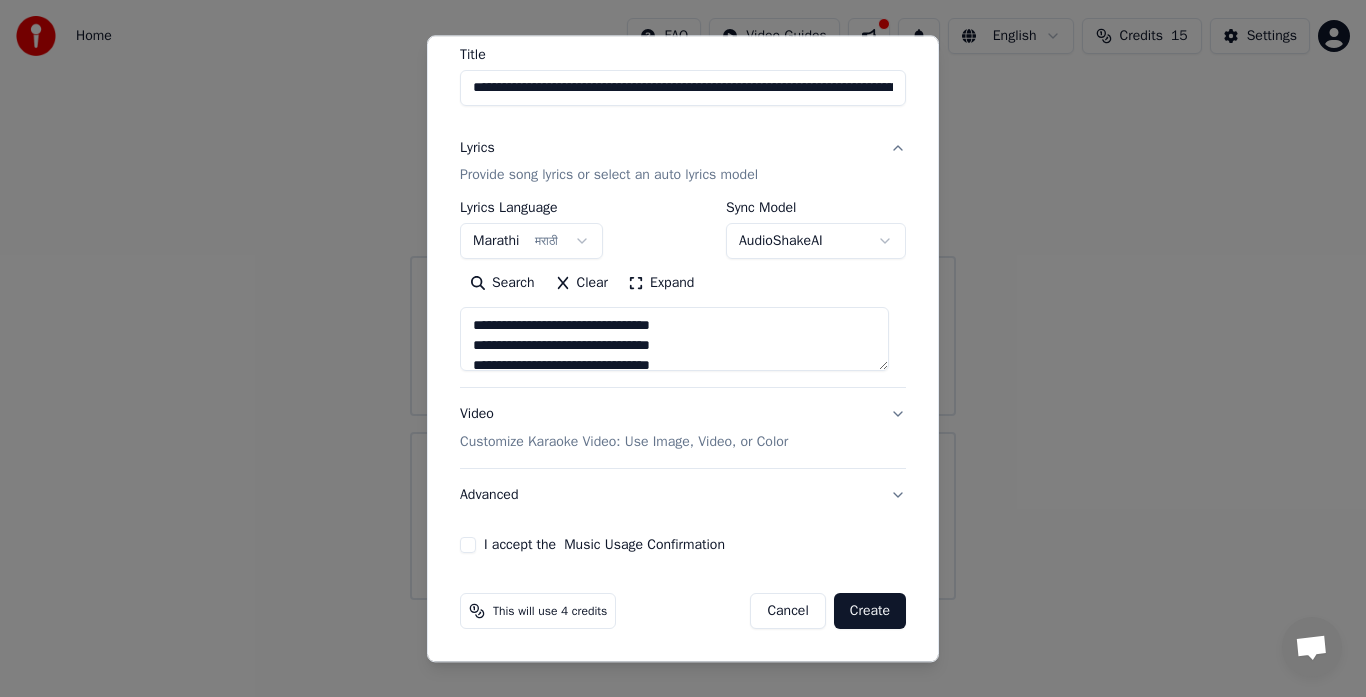 click on "Create" at bounding box center (870, 612) 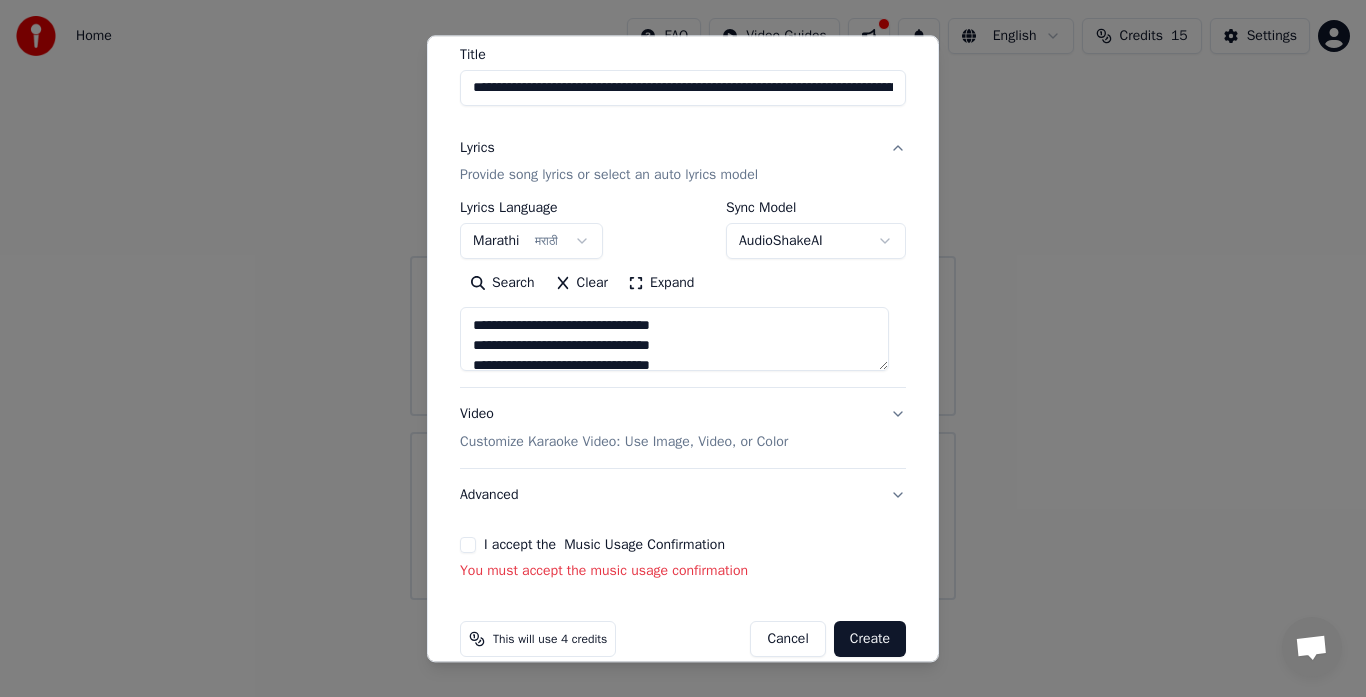 click on "I accept the   Music Usage Confirmation" at bounding box center (468, 546) 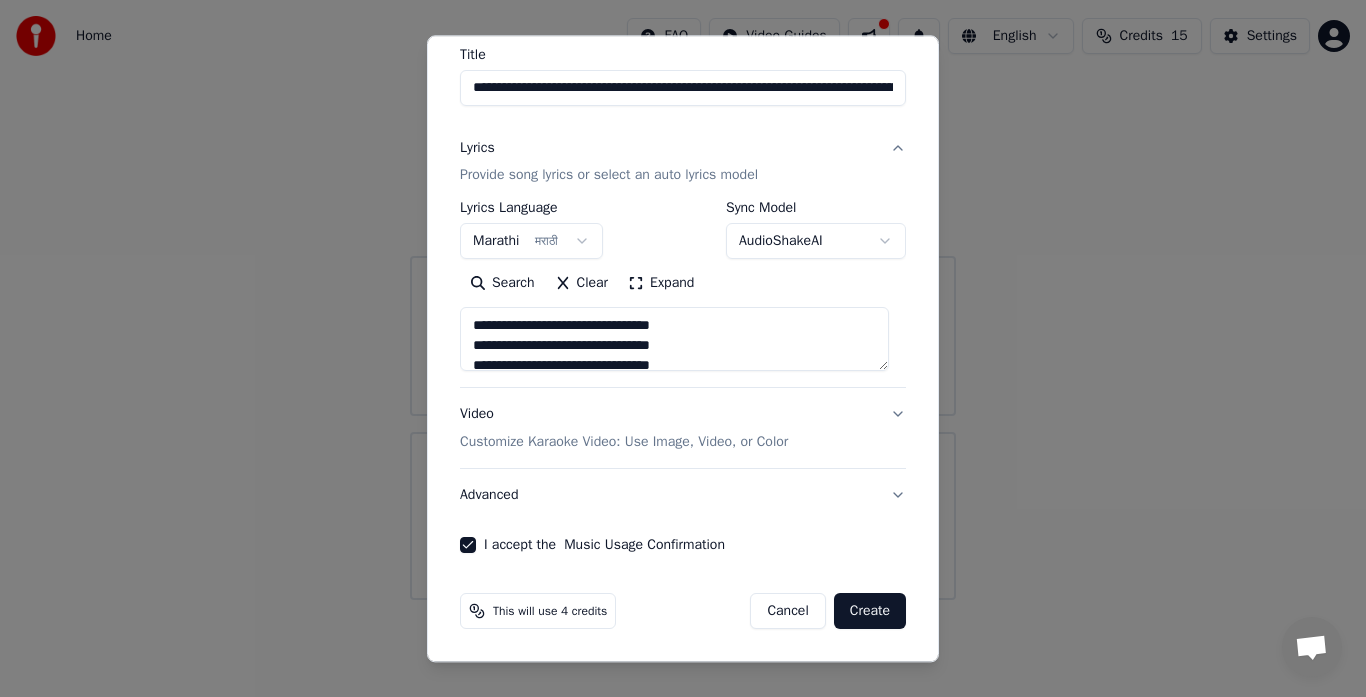 click on "Create" at bounding box center [870, 612] 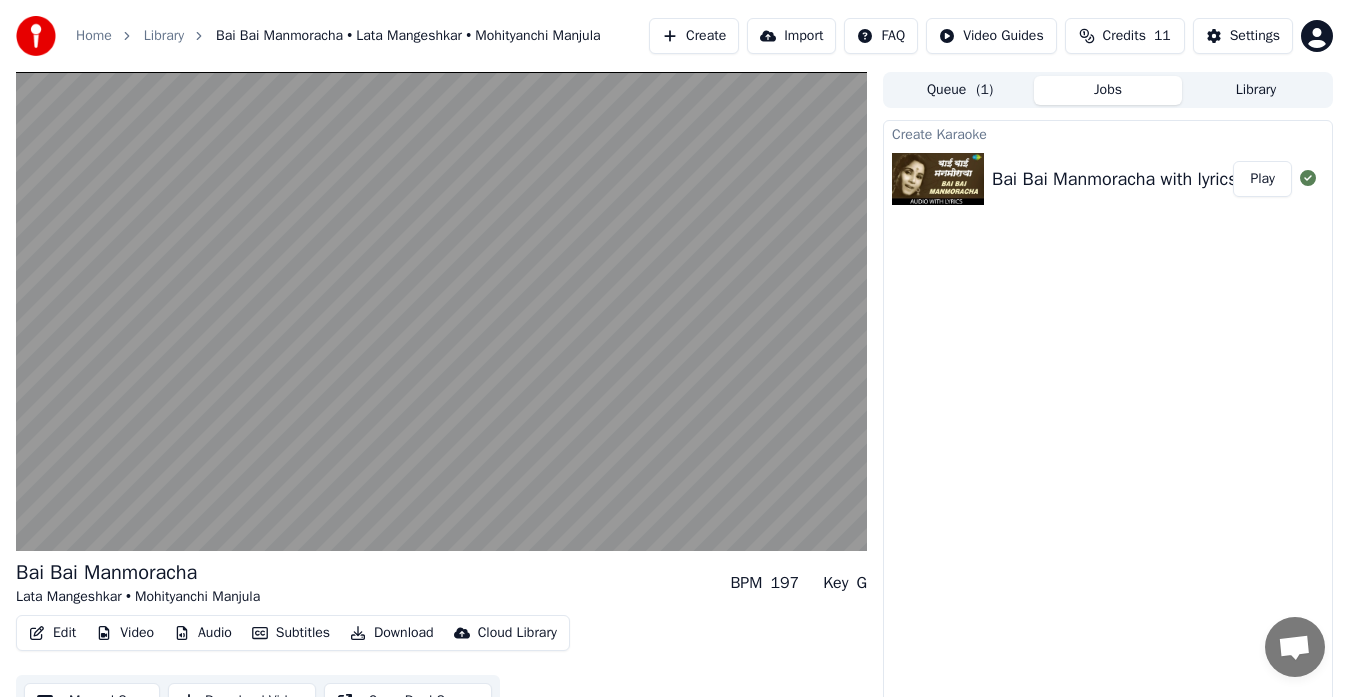 click on "Create Karaoke Bai Bai Manmoracha with lyrics | बाई बाई मन मोराचा | Lata Mangeshkar | Mohityanchi Manjula Play" at bounding box center (1108, 416) 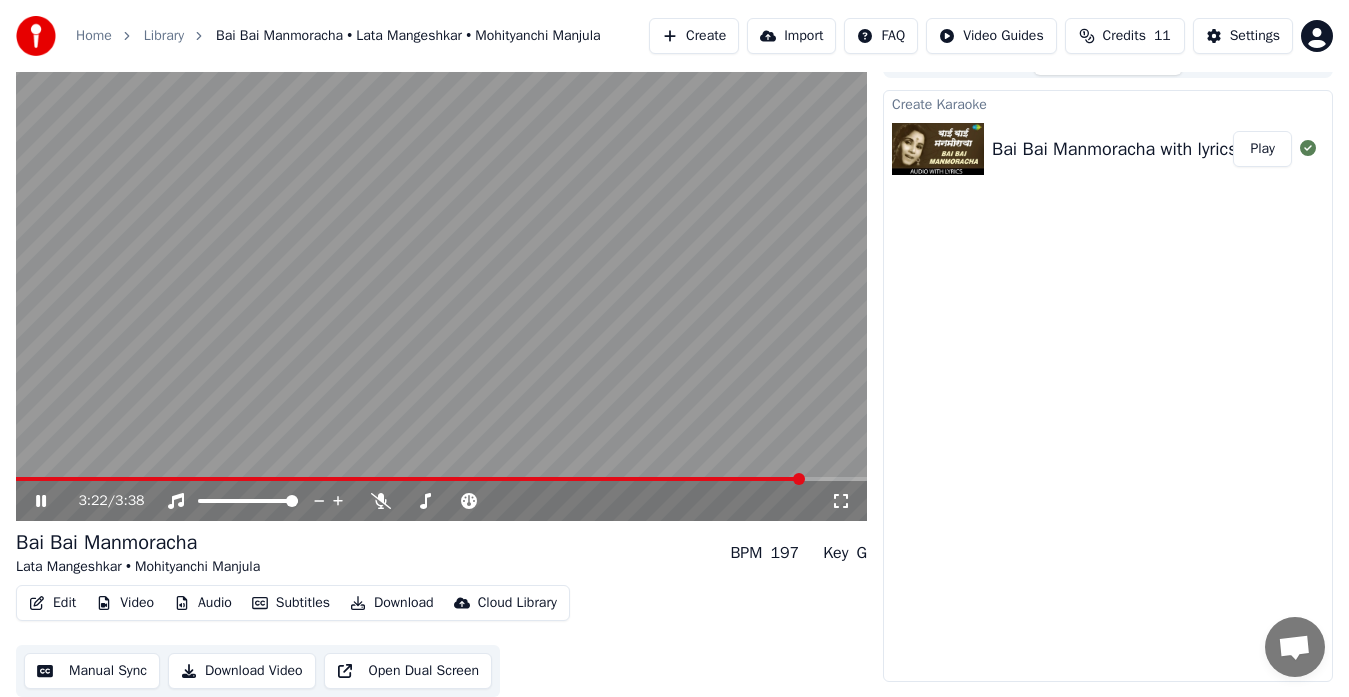 click 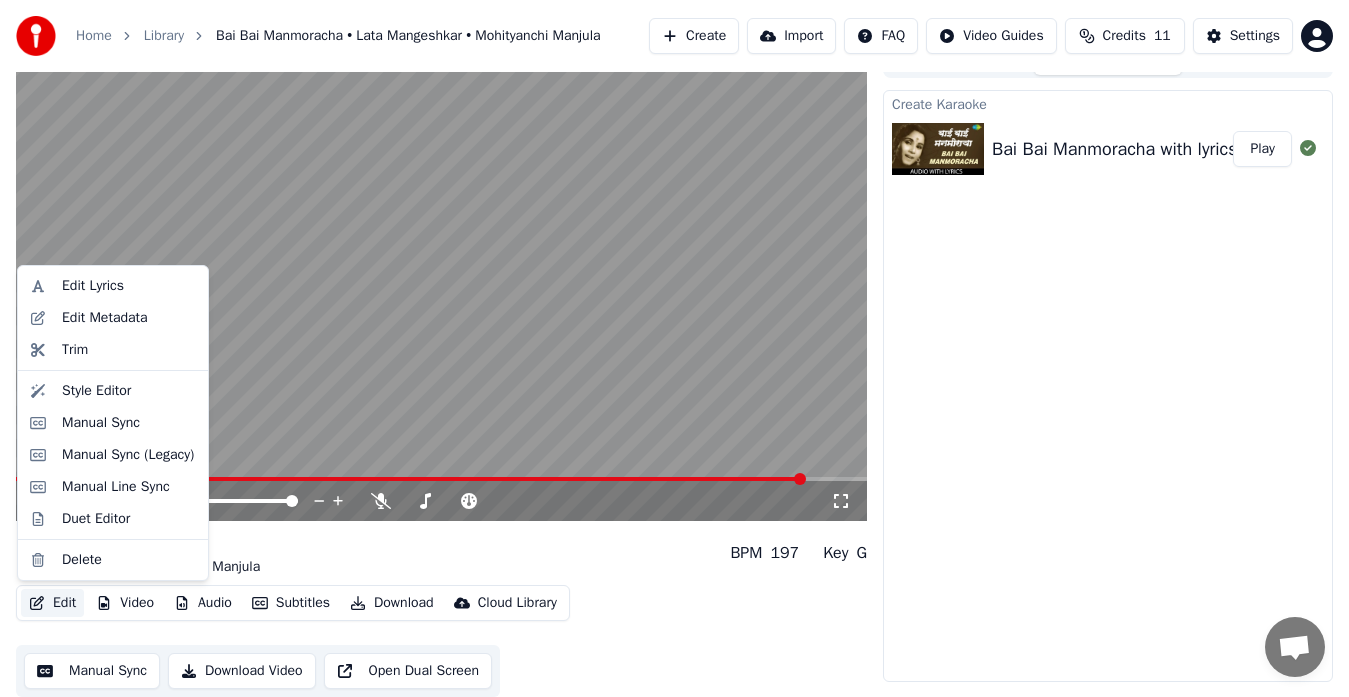 click on "Edit" at bounding box center [52, 603] 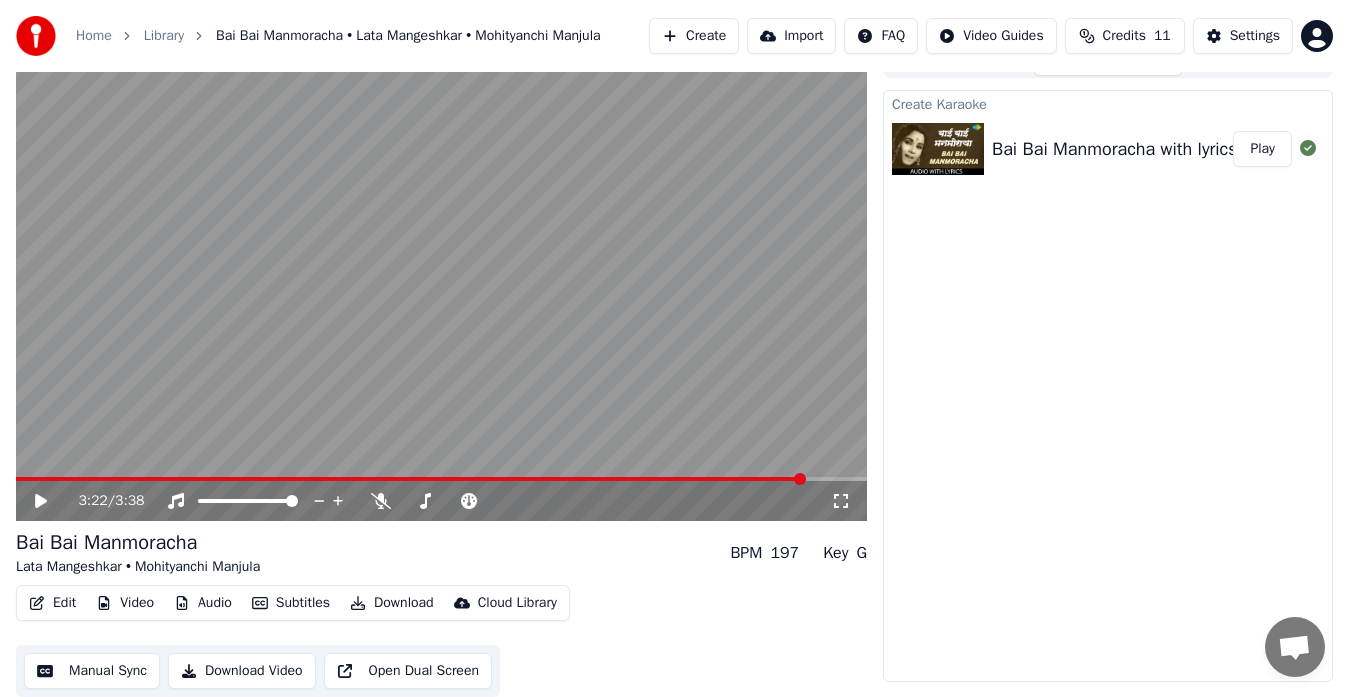 click on "Edit Video Audio Subtitles Download Cloud Library Manual Sync Download Video Open Dual Screen" at bounding box center [441, 641] 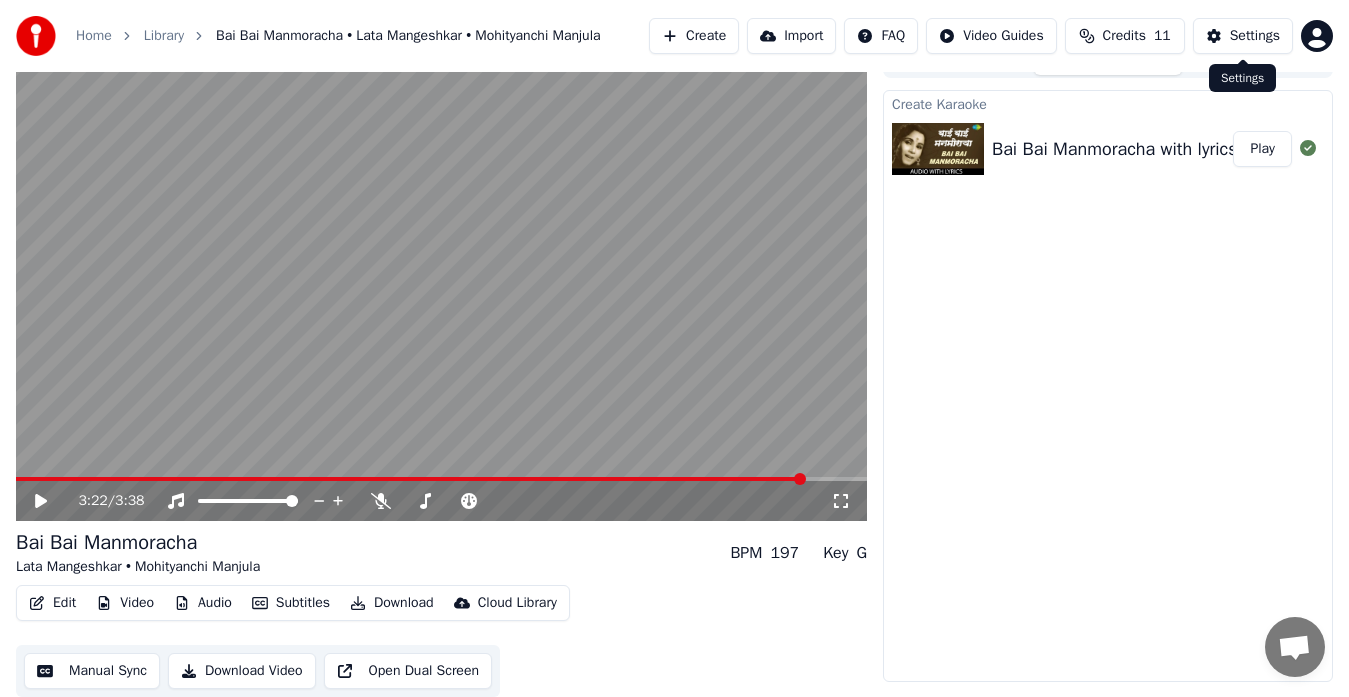 click on "Settings" at bounding box center (1255, 36) 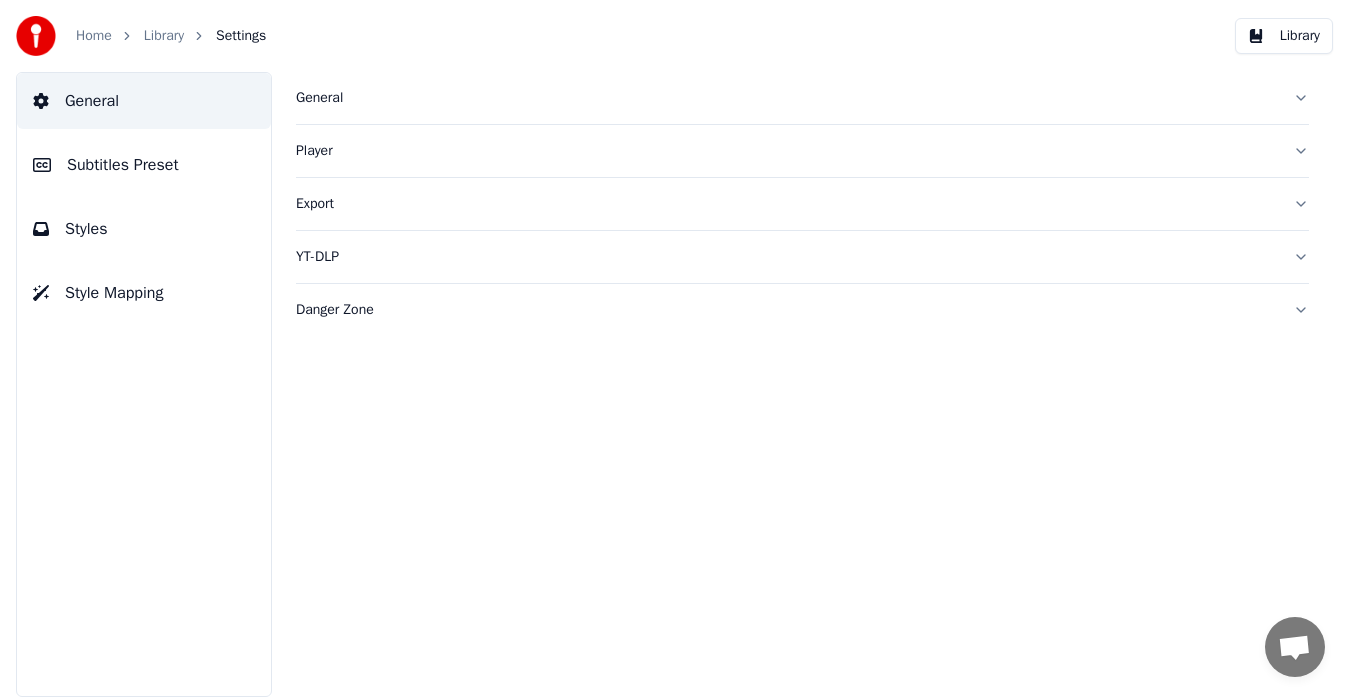 scroll, scrollTop: 0, scrollLeft: 0, axis: both 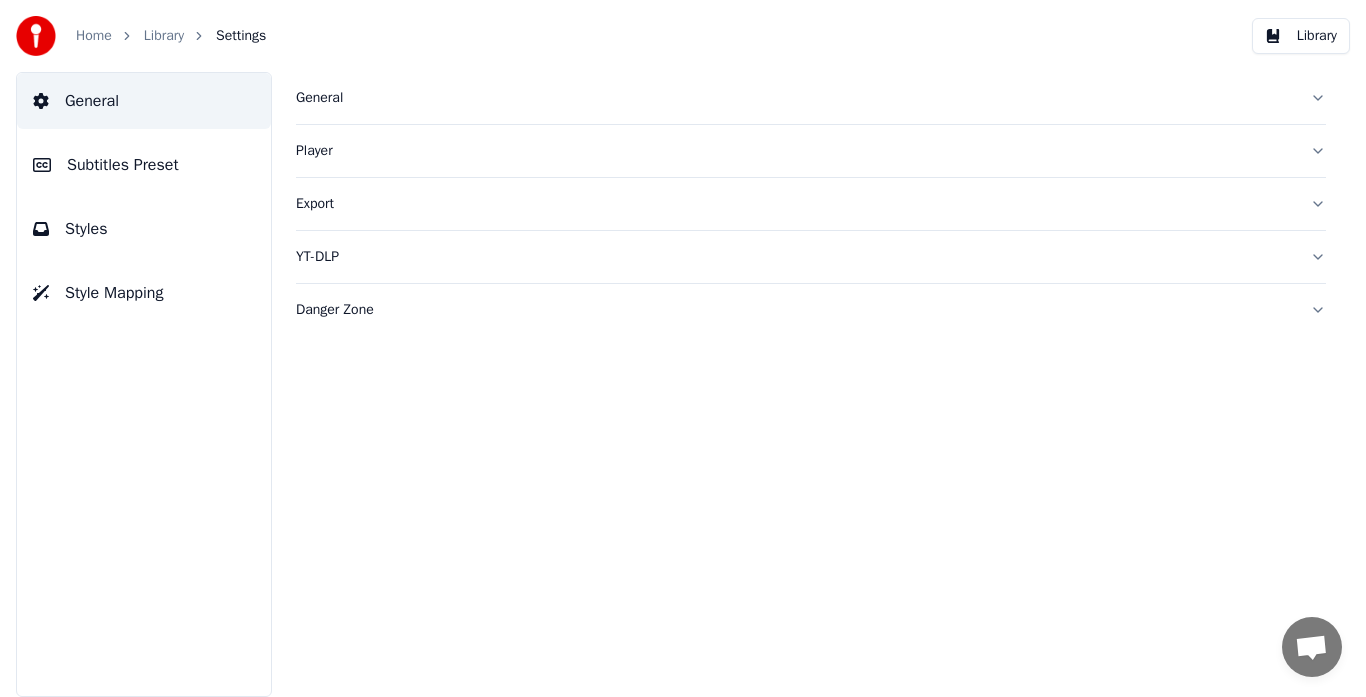 click on "Library" at bounding box center [1301, 36] 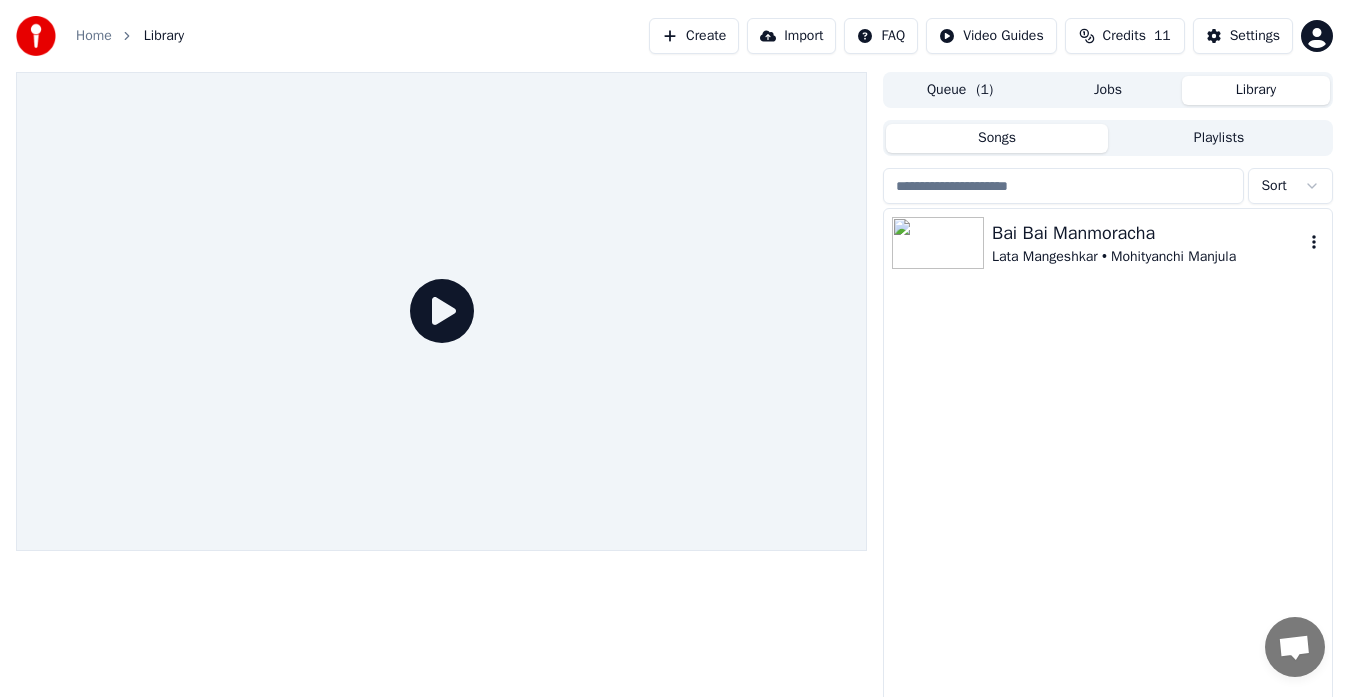 click at bounding box center [938, 243] 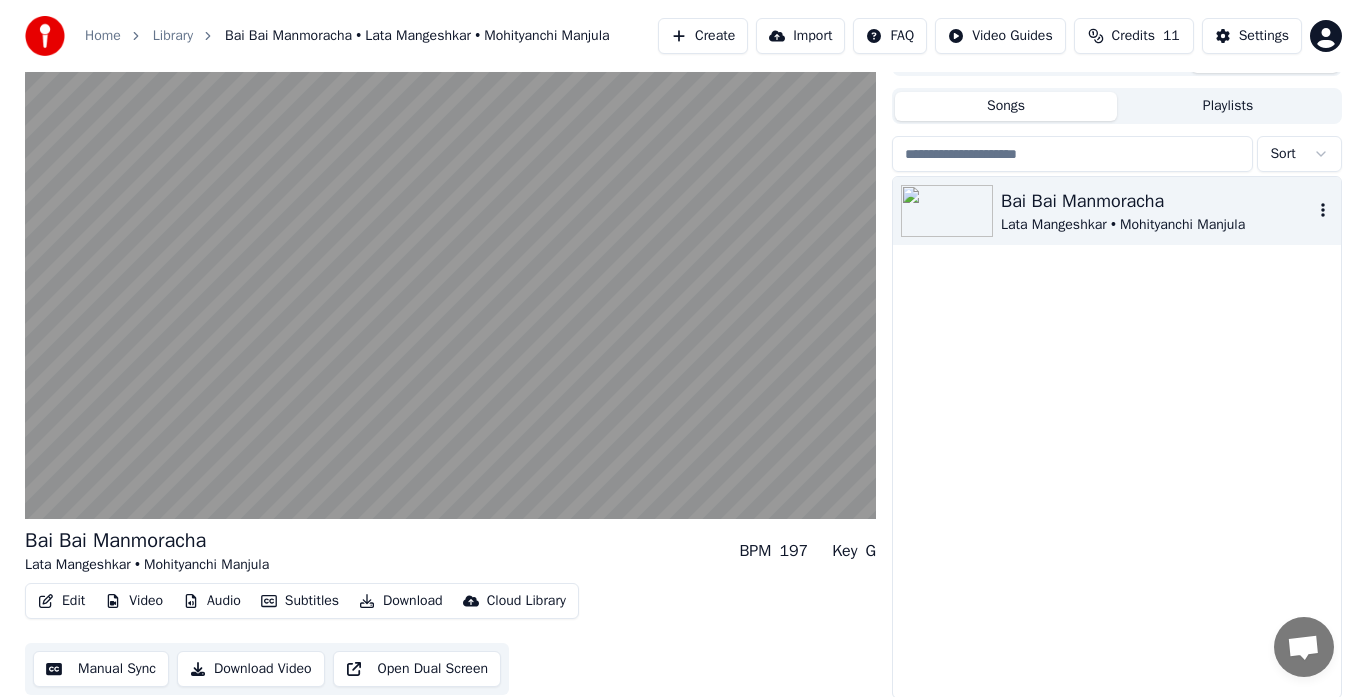 scroll, scrollTop: 34, scrollLeft: 0, axis: vertical 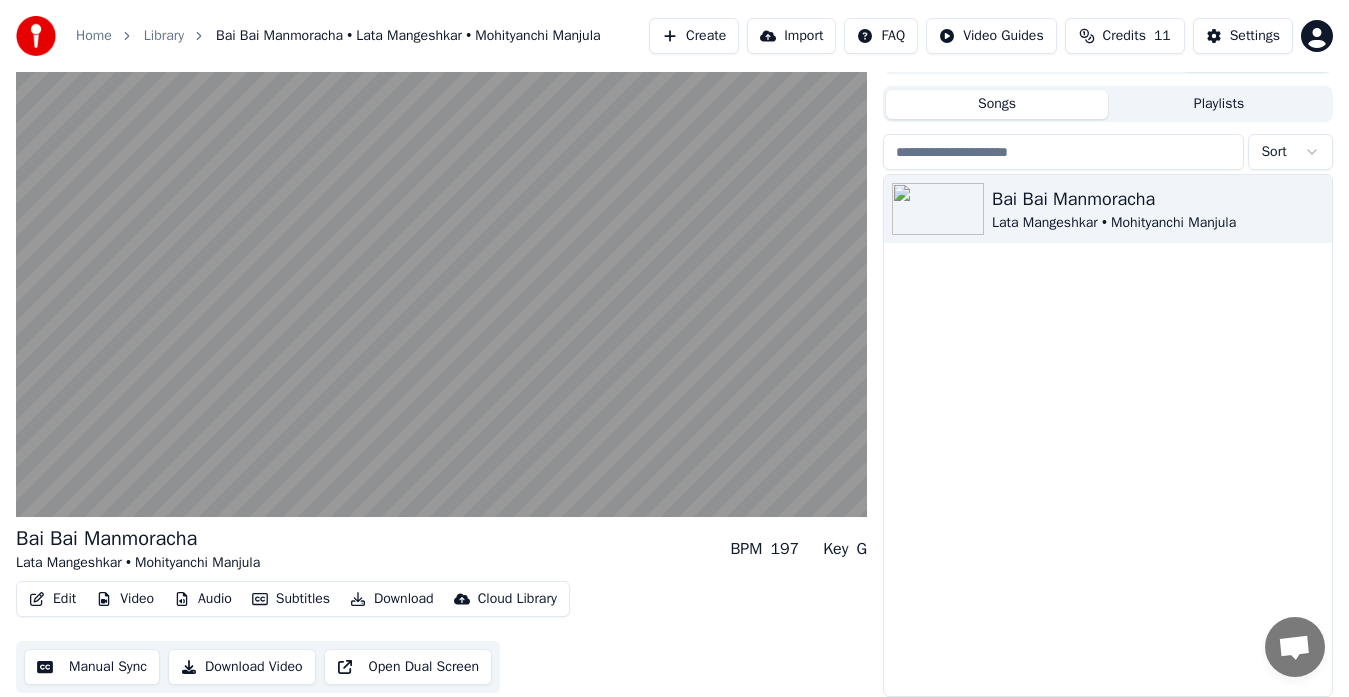 click on "Credits 11" at bounding box center (1125, 36) 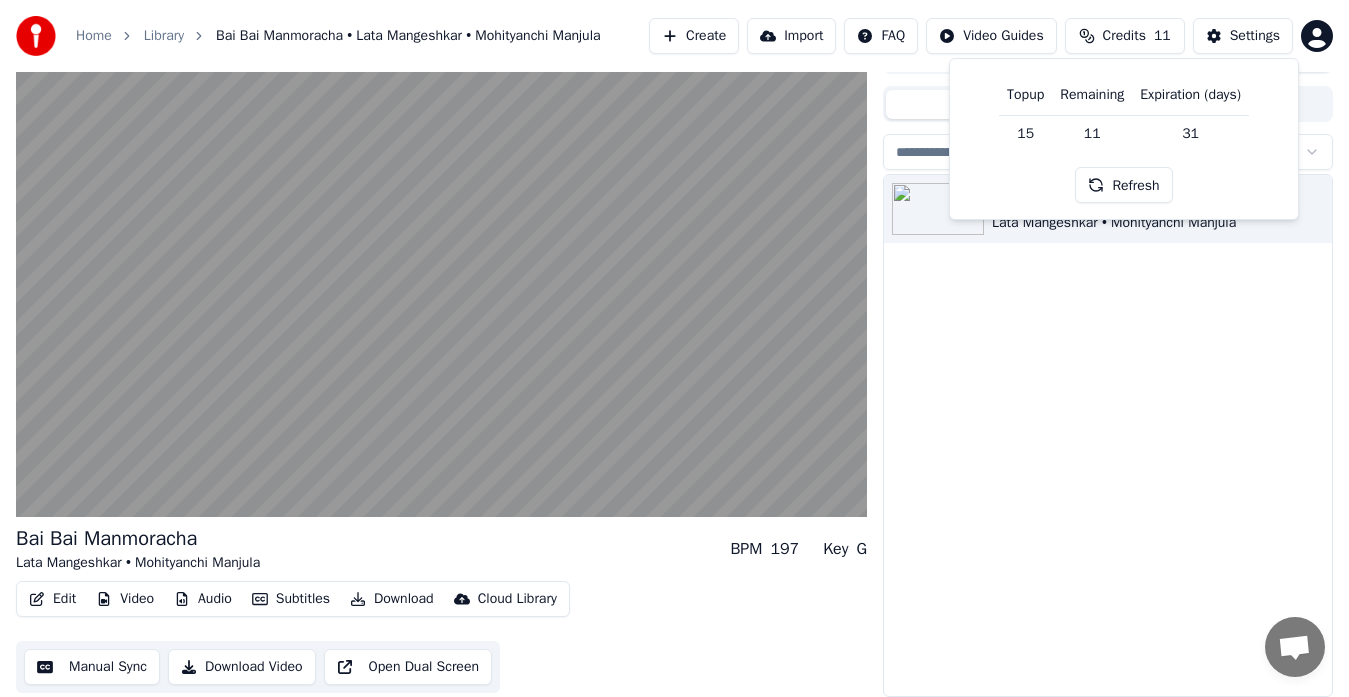 click on "Bai Bai Manmoracha Lata Mangeshkar • Mohityanchi Manjula" at bounding box center [1108, 435] 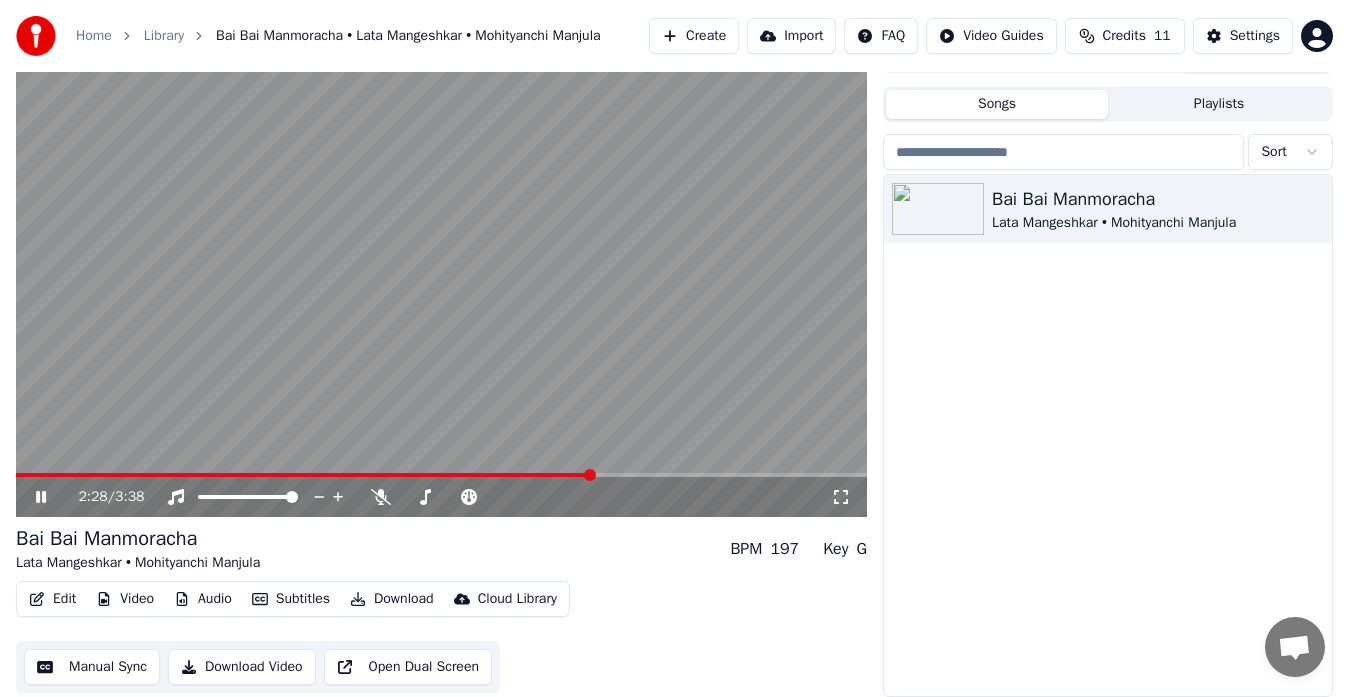 click on "Create" at bounding box center (694, 36) 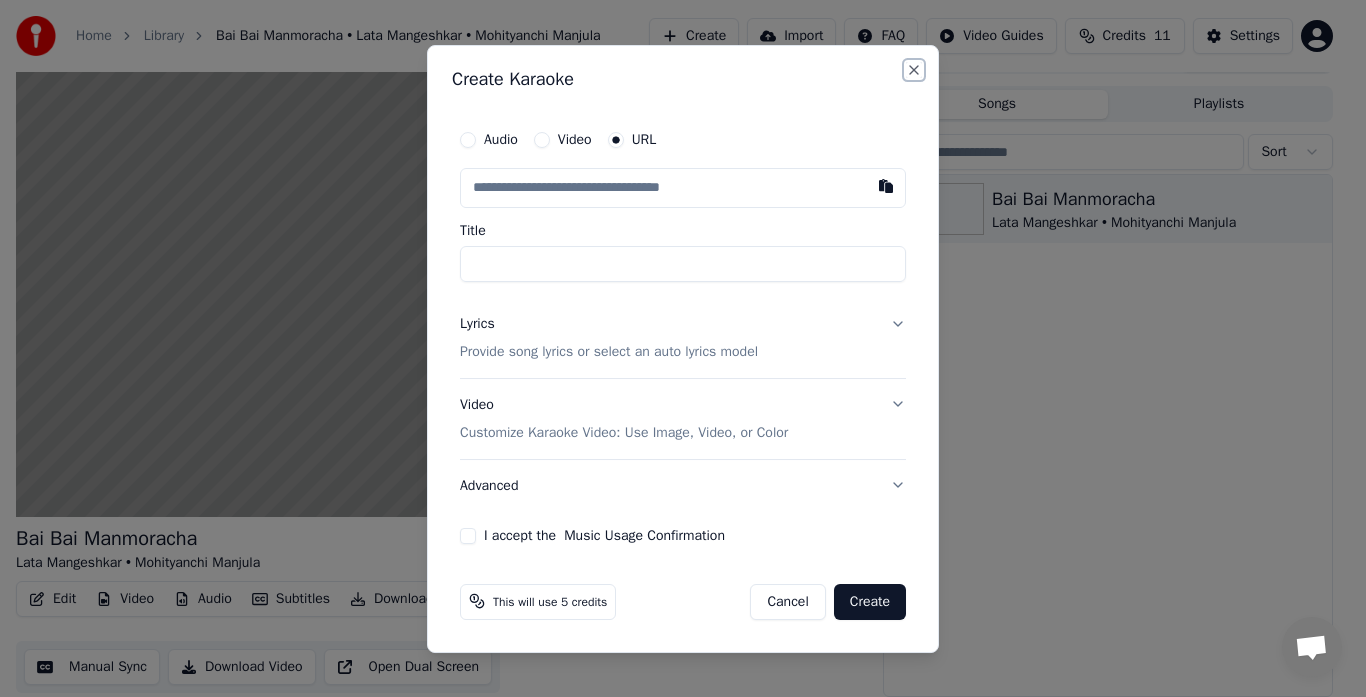 click on "Close" at bounding box center [914, 70] 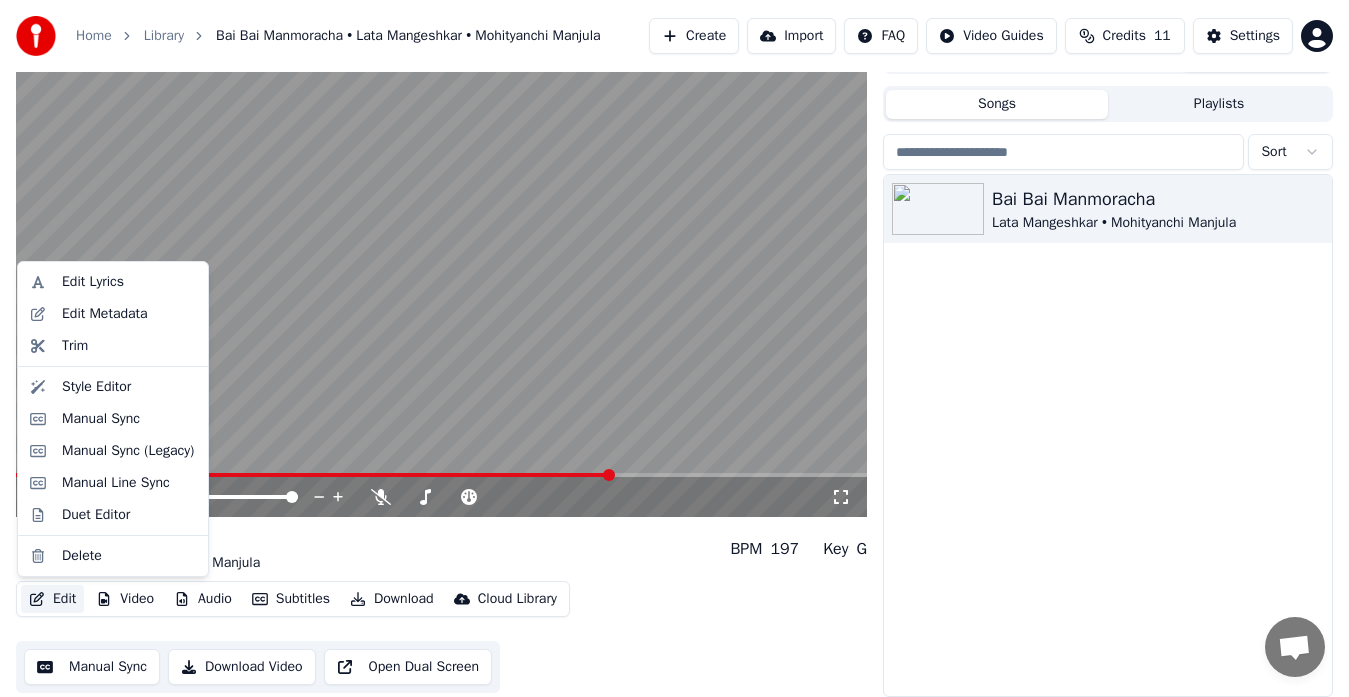 click on "Edit" at bounding box center (52, 599) 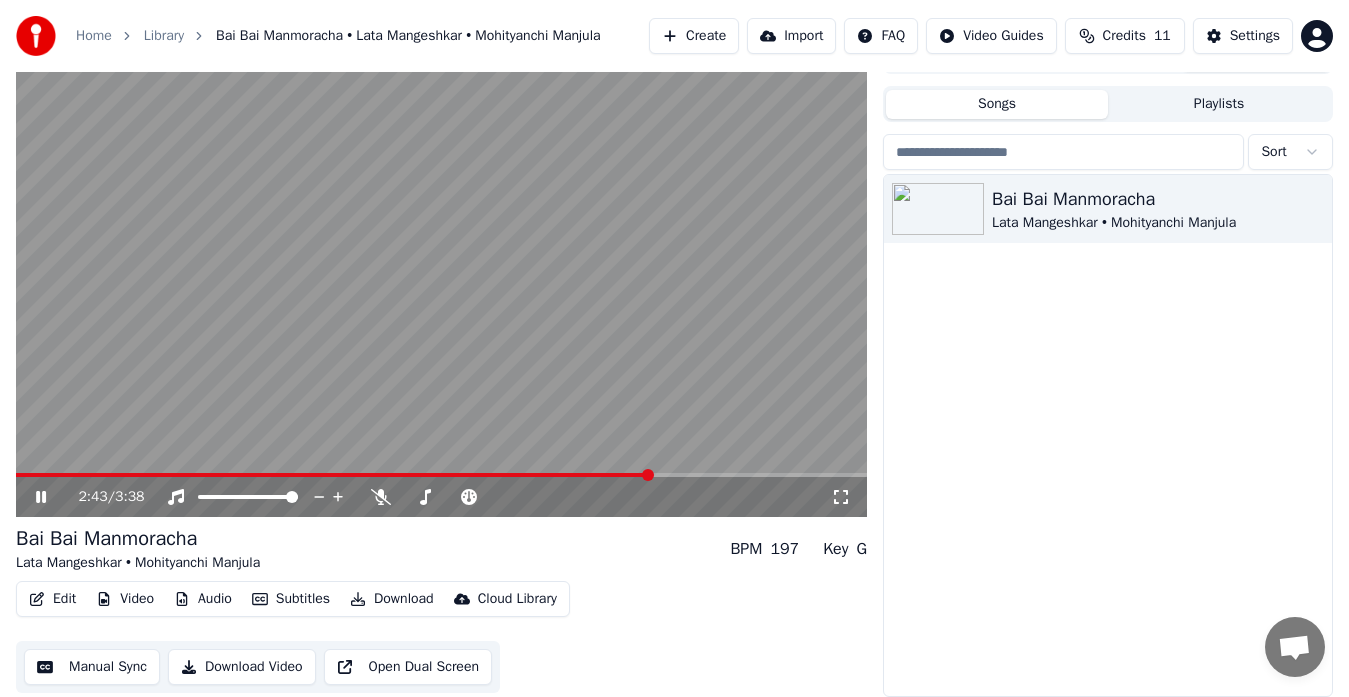 click on "Bai Bai Manmoracha Lata Mangeshkar • Mohityanchi Manjula" at bounding box center [1108, 435] 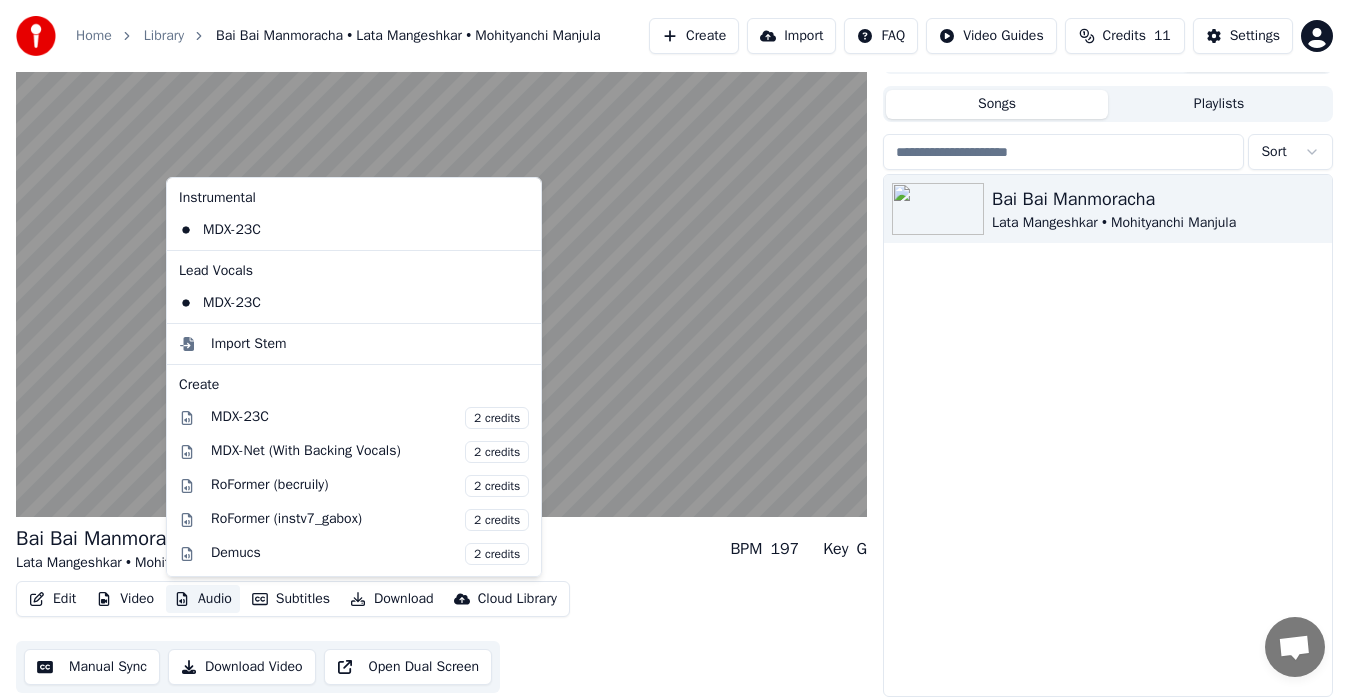 click on "Audio" at bounding box center [203, 599] 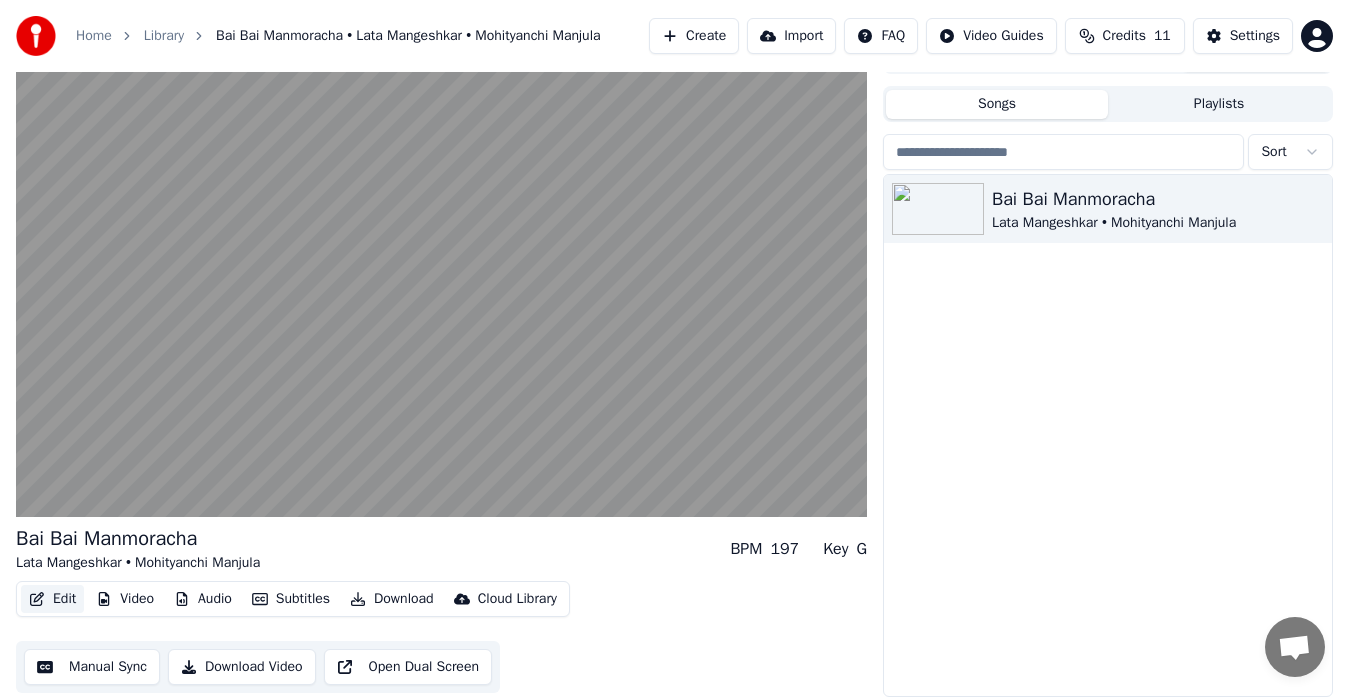 click on "Edit" at bounding box center (52, 599) 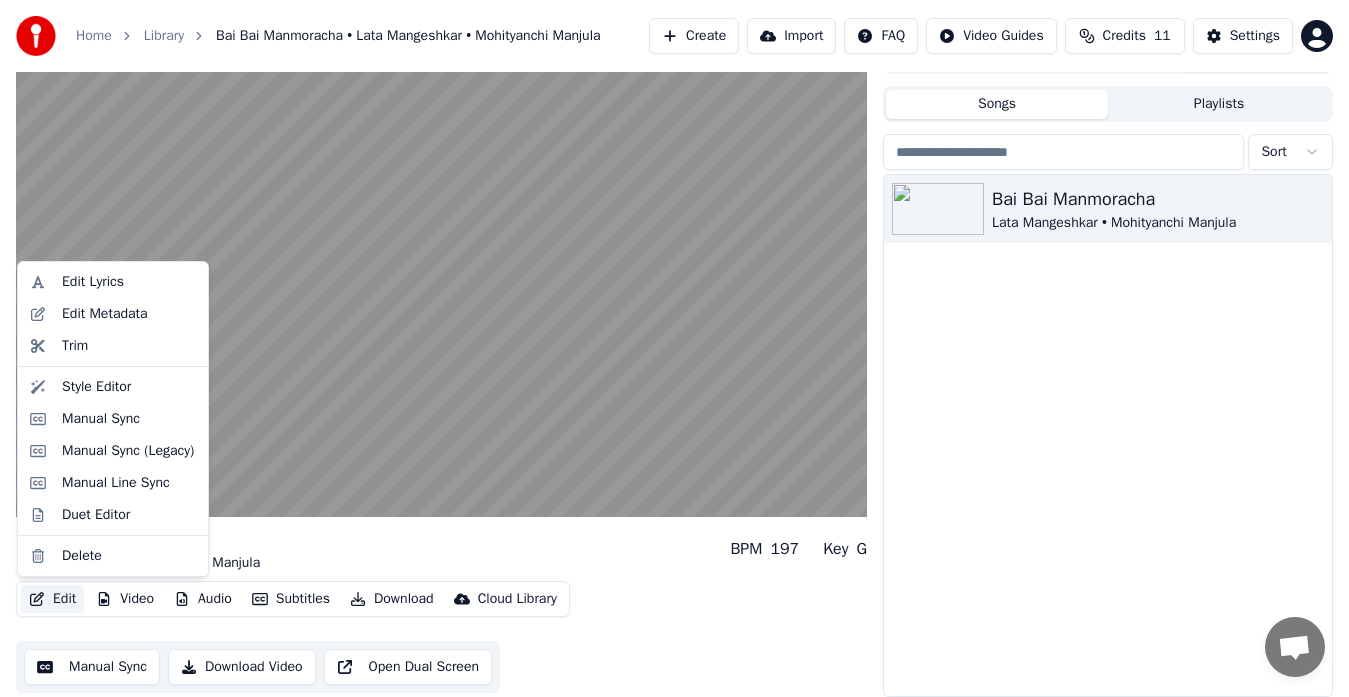 click on "Edit" at bounding box center [52, 599] 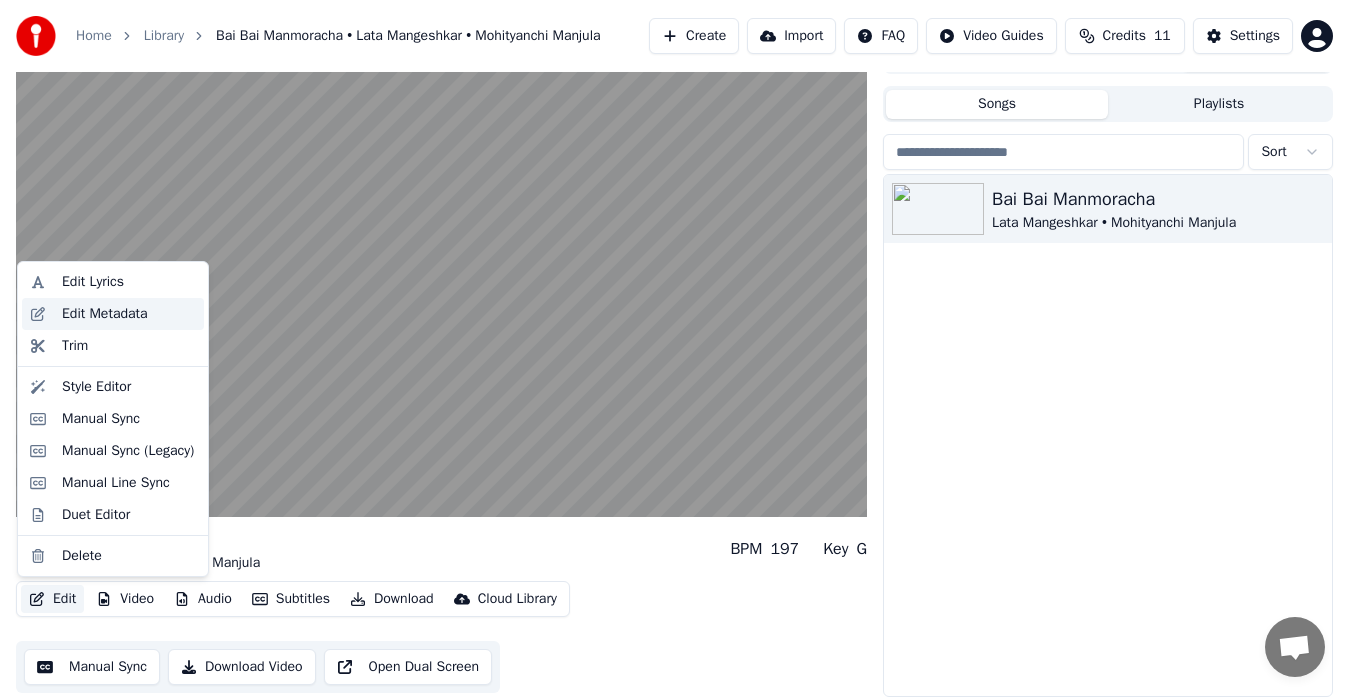 click on "Edit Metadata" at bounding box center (105, 314) 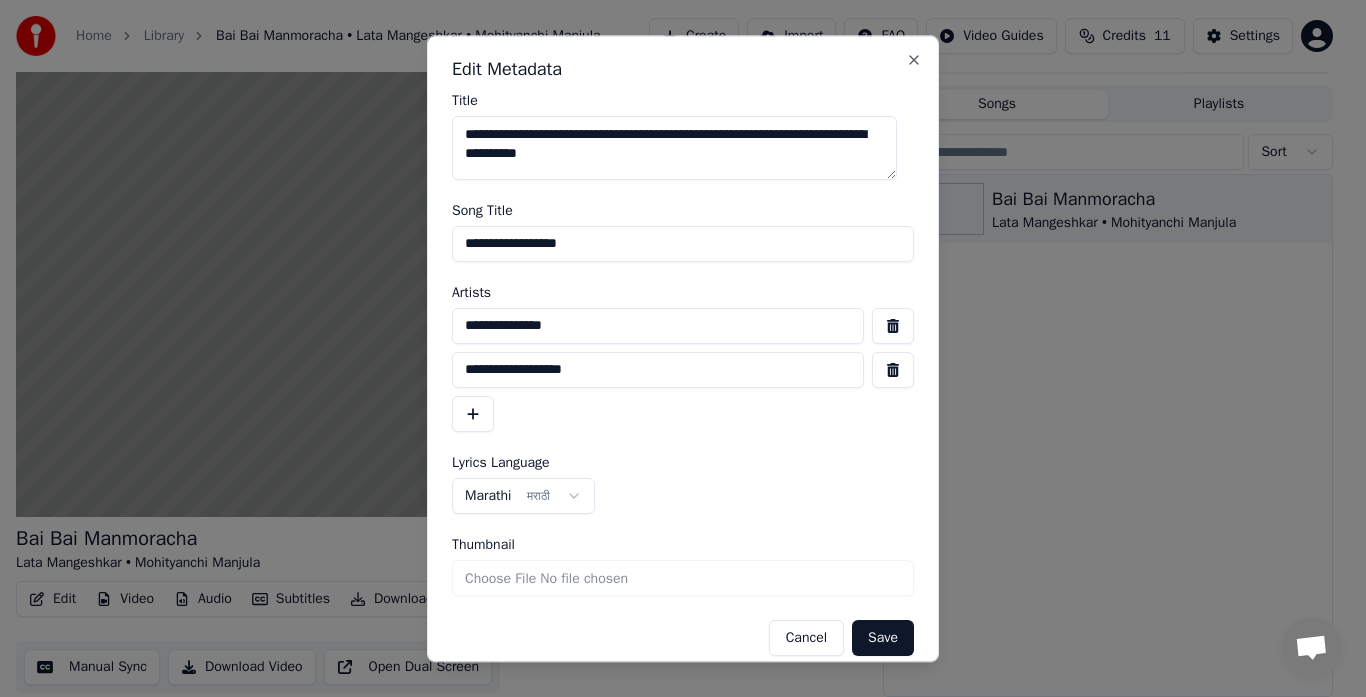 click on "**********" at bounding box center (683, 496) 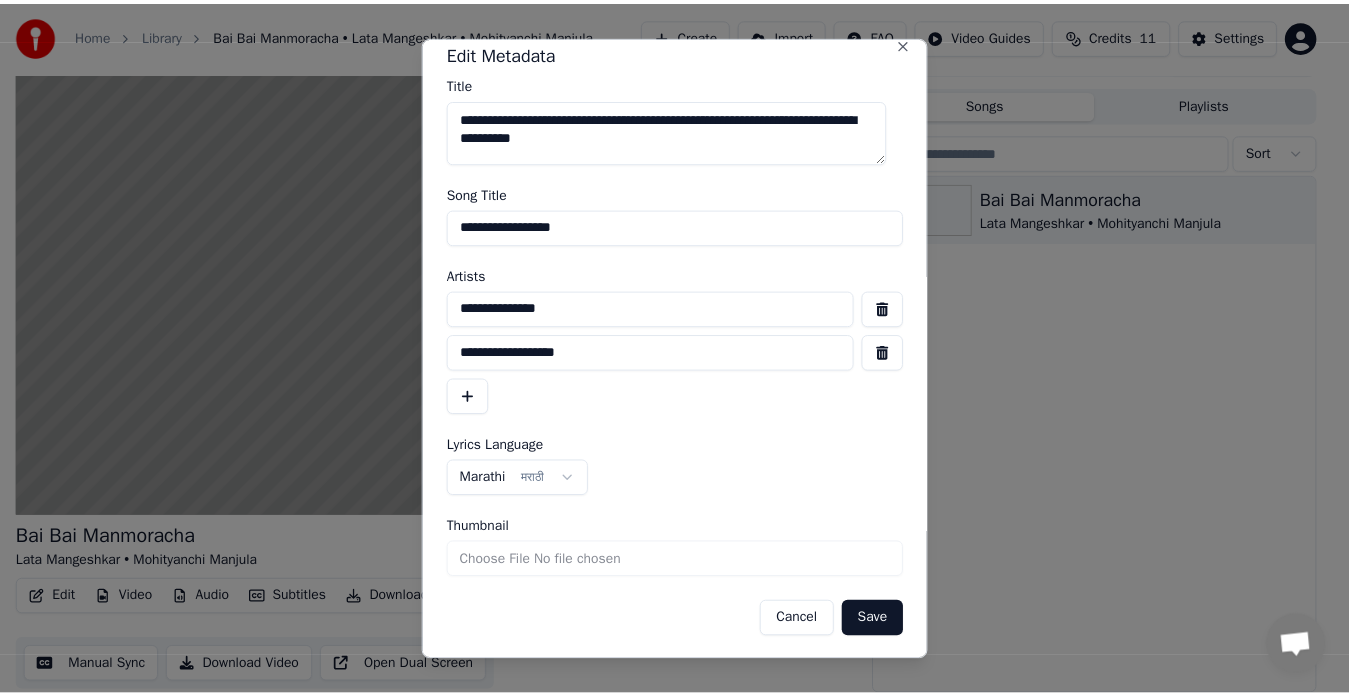 scroll, scrollTop: 19, scrollLeft: 0, axis: vertical 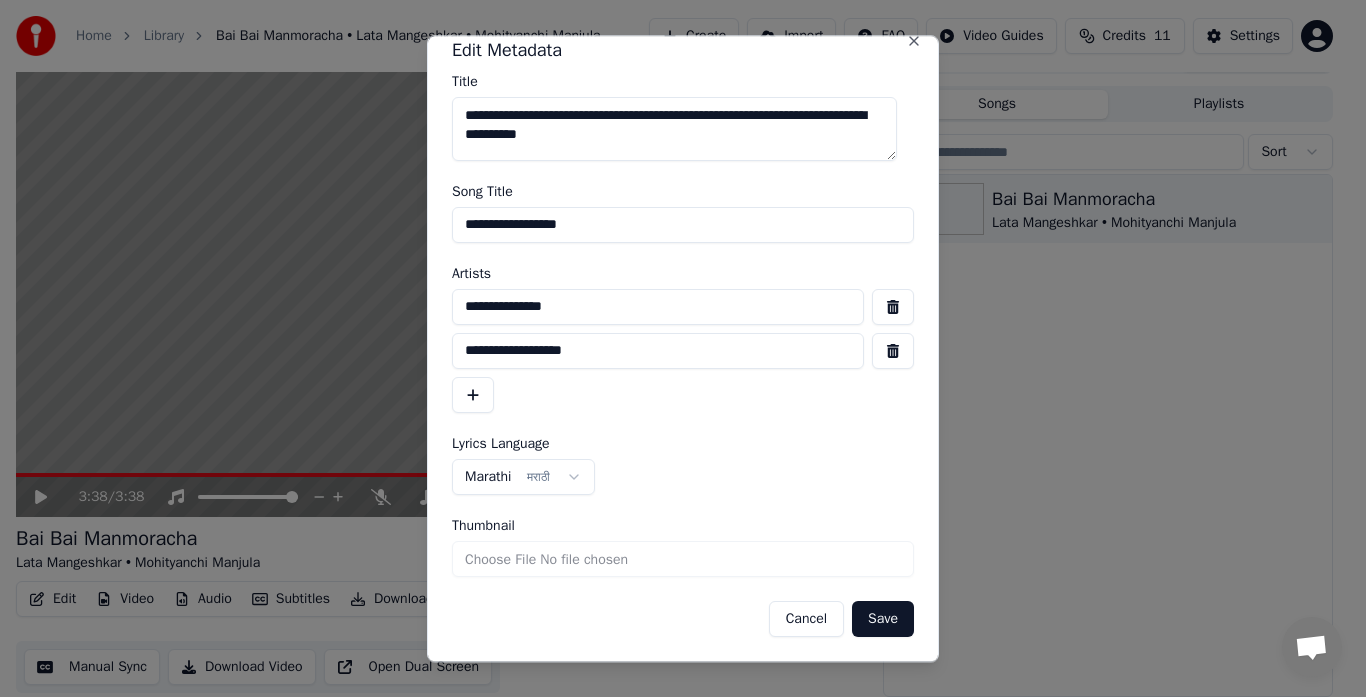 click on "Cancel" at bounding box center (806, 619) 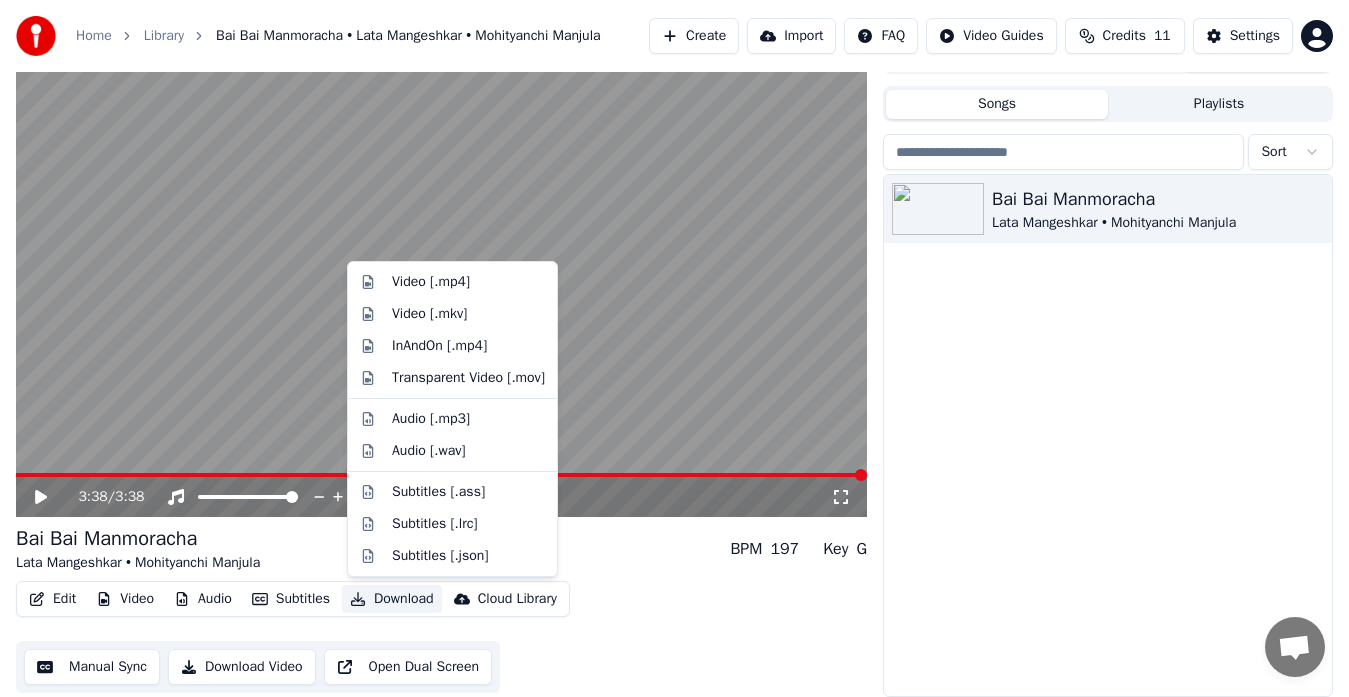 click on "Download" at bounding box center (392, 599) 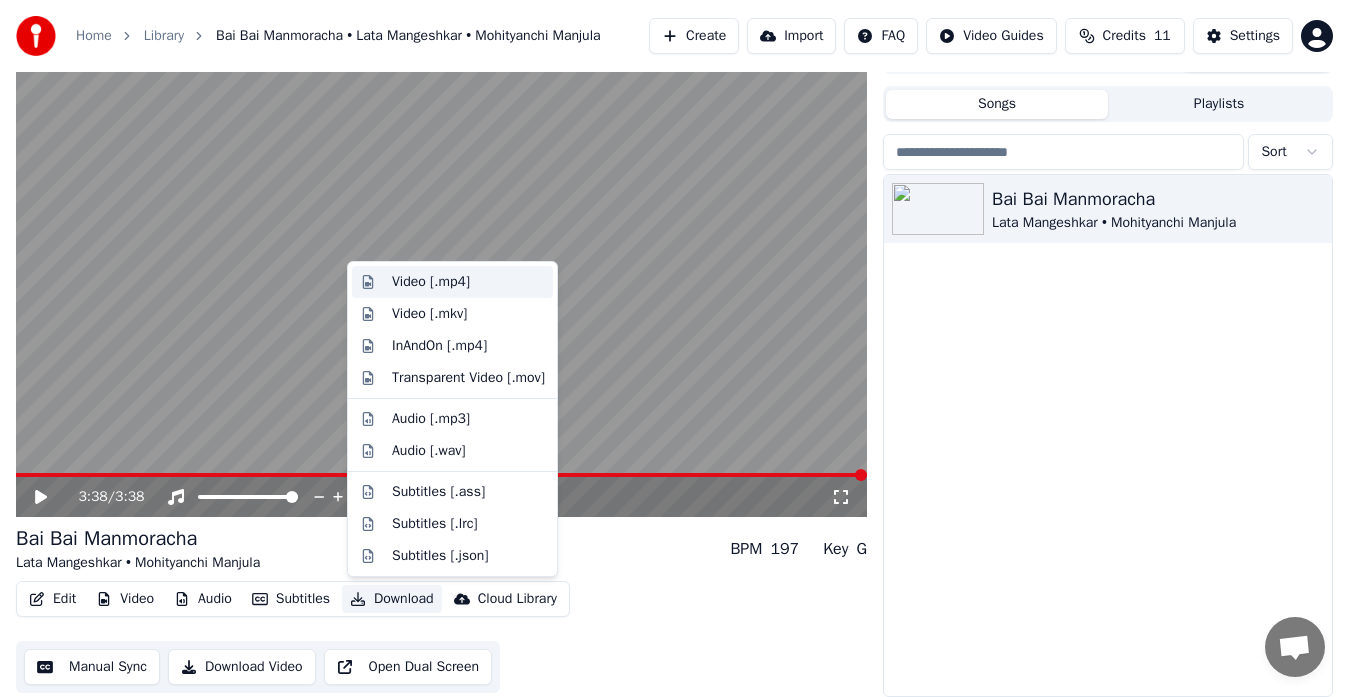 click on "Video [.mp4]" at bounding box center [431, 282] 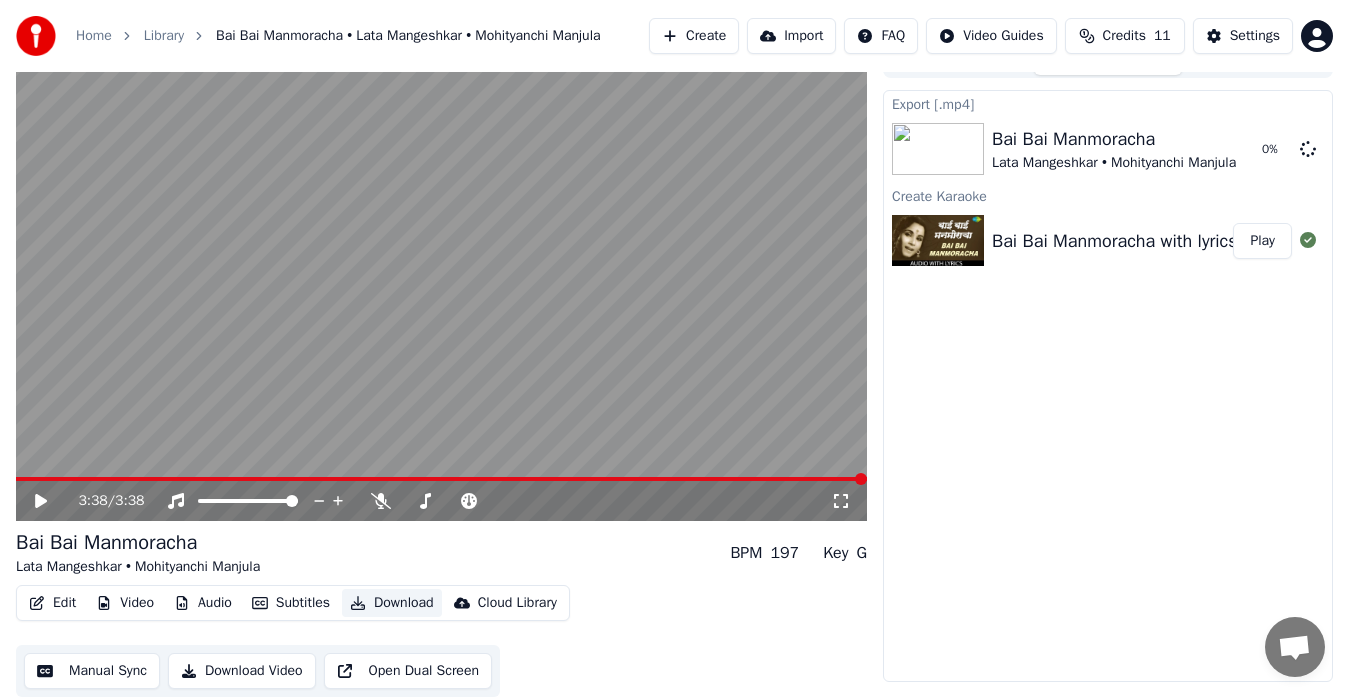 scroll, scrollTop: 30, scrollLeft: 0, axis: vertical 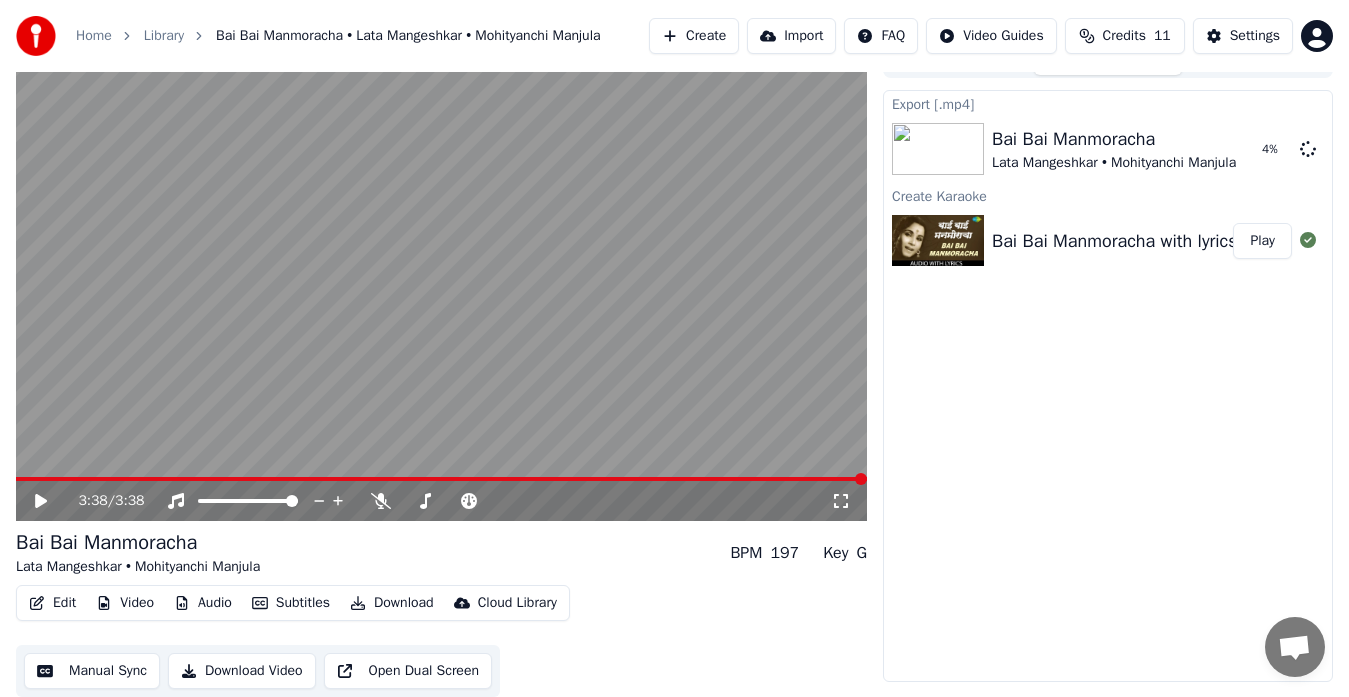 click on "Play" at bounding box center (1262, 241) 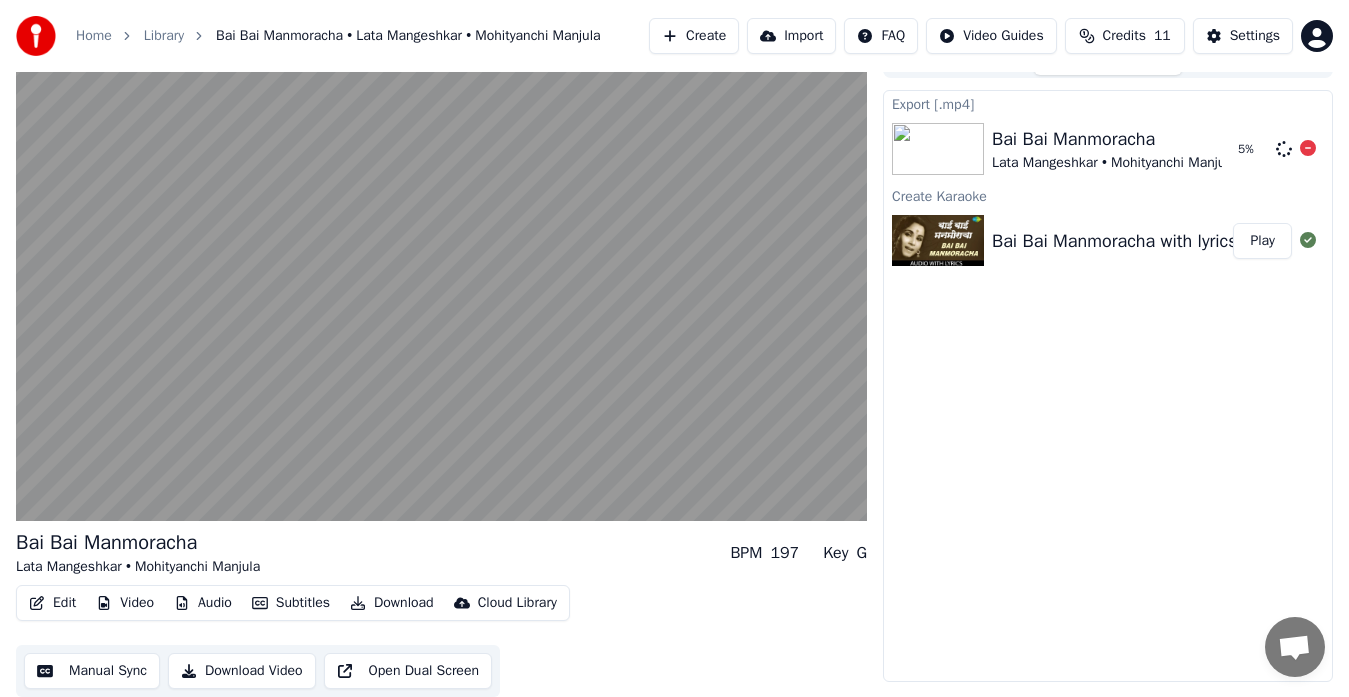click 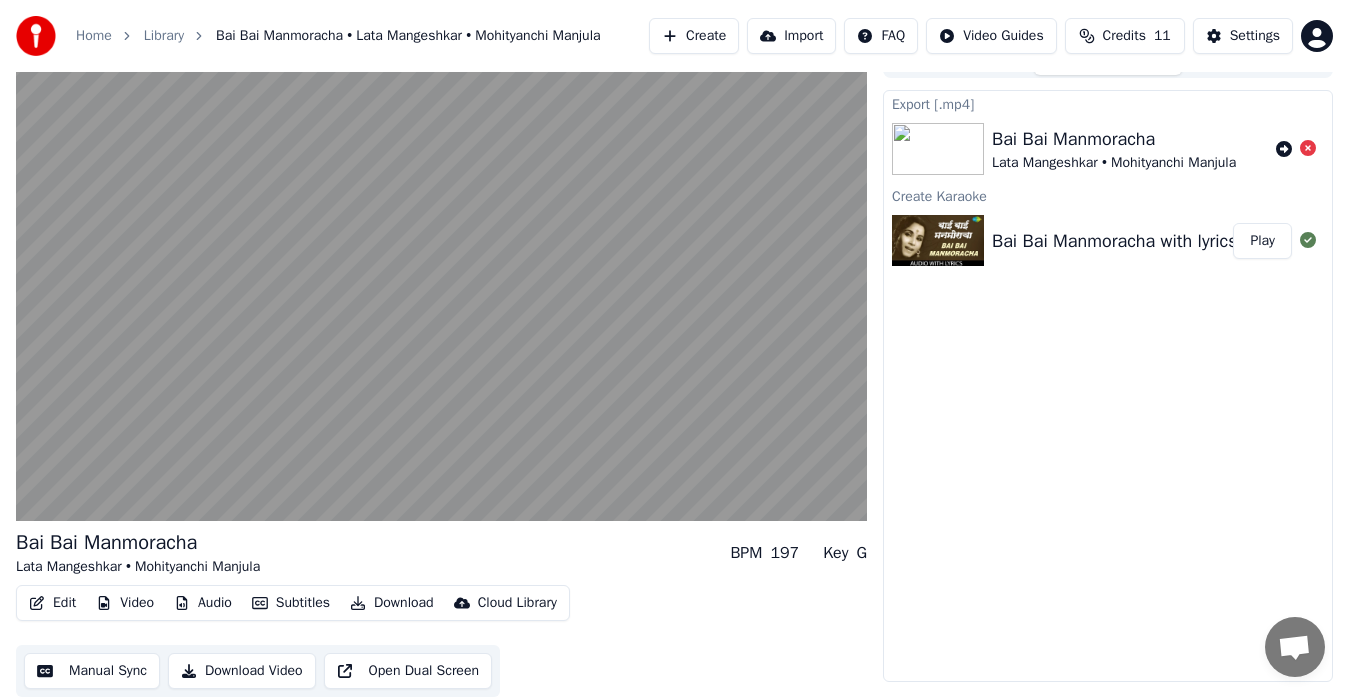 click 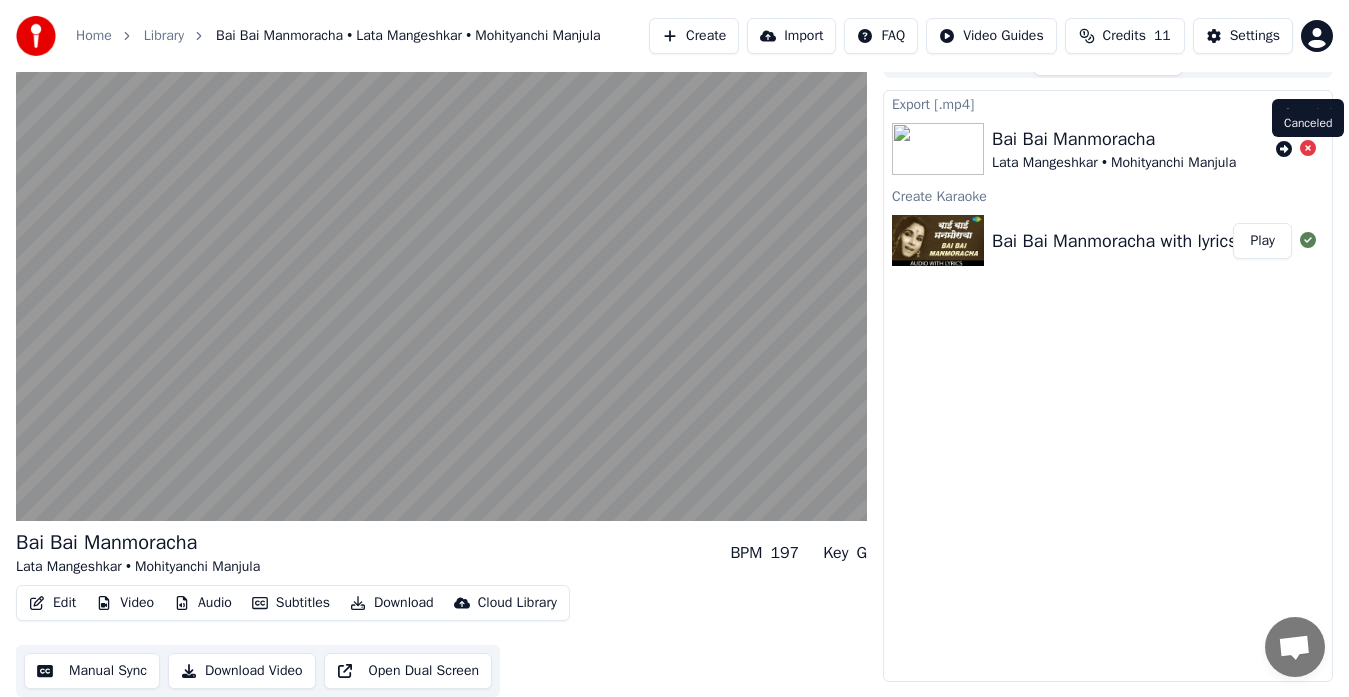 click 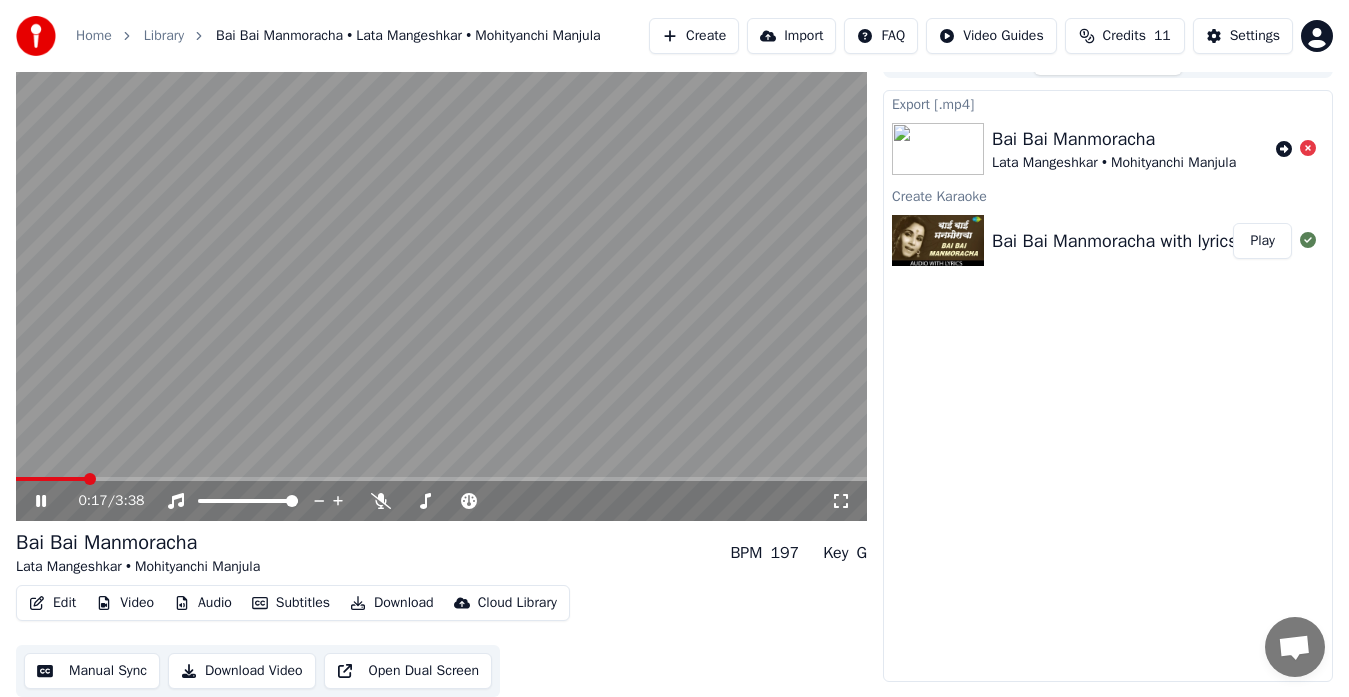 click on "Open Dual Screen" at bounding box center [408, 671] 